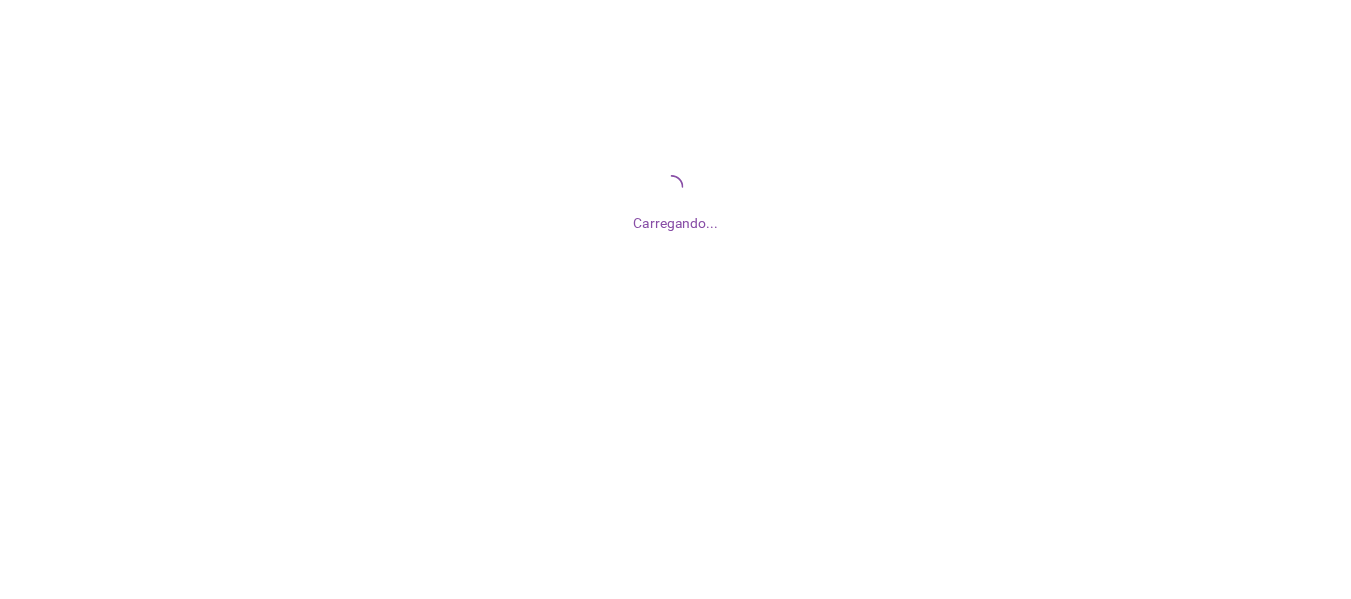 scroll, scrollTop: 0, scrollLeft: 0, axis: both 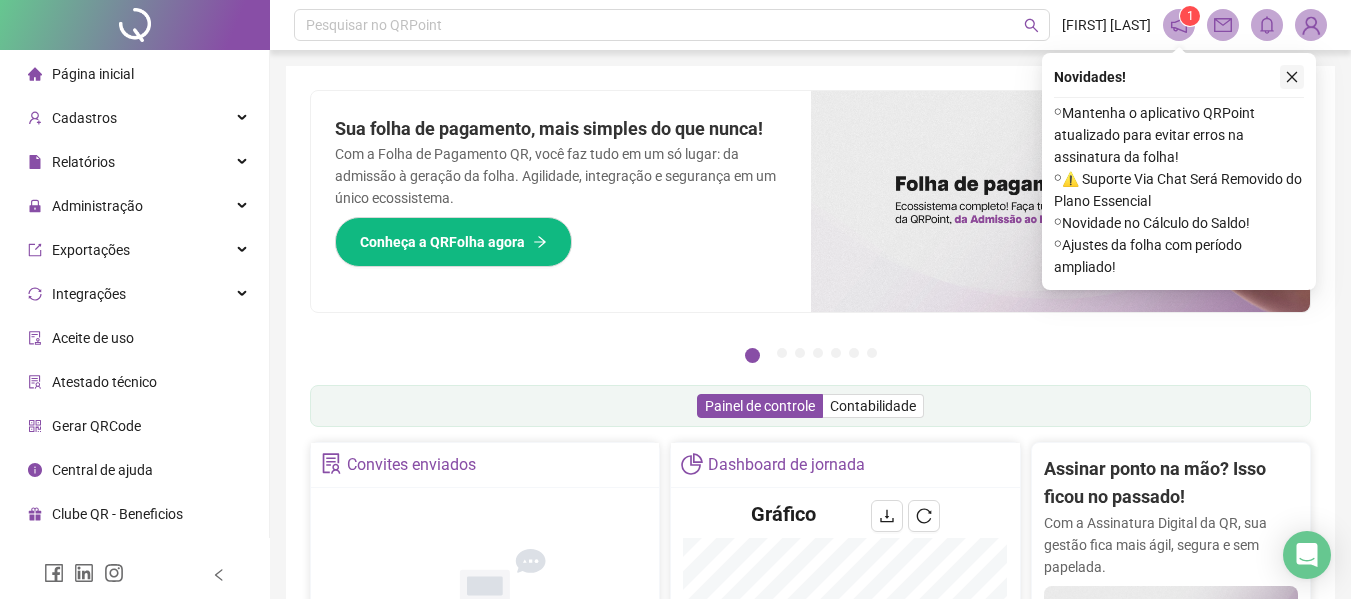 click 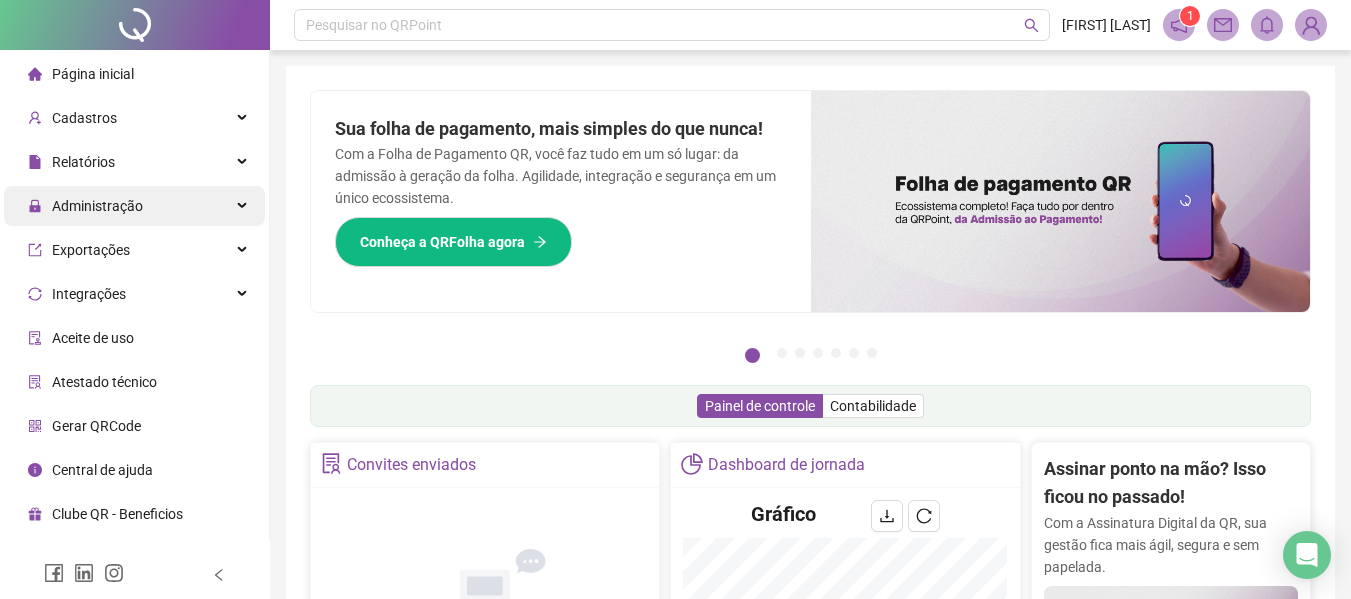 click on "Administração" at bounding box center [134, 206] 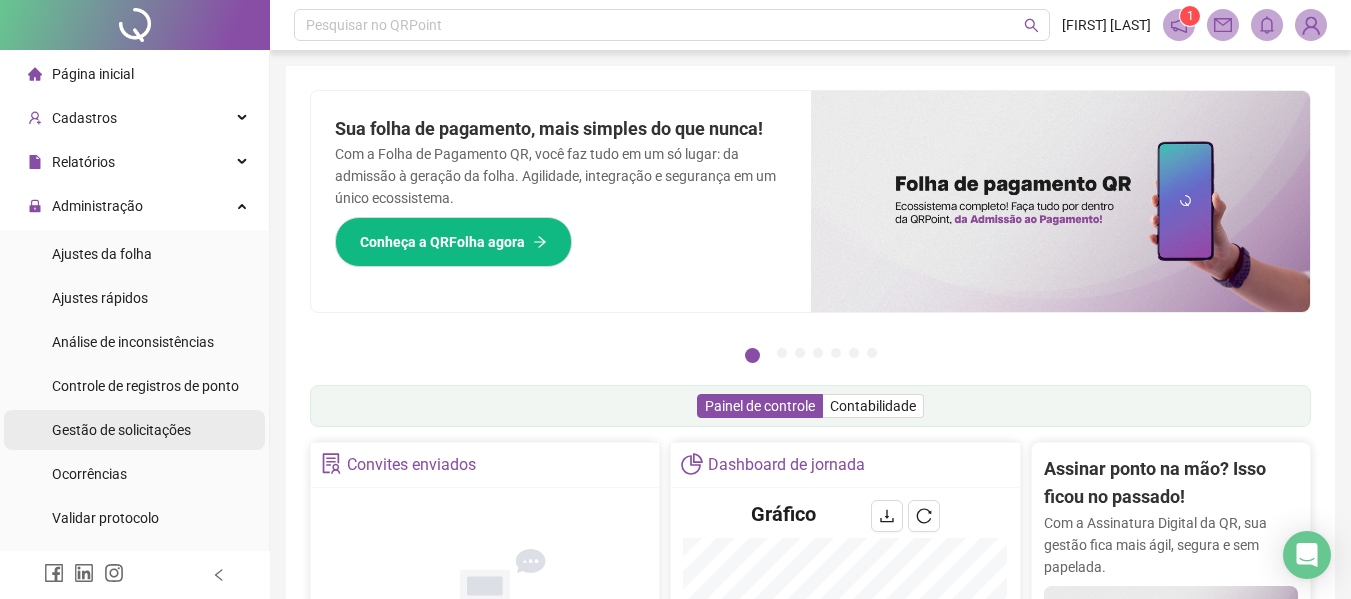 click on "Gestão de solicitações" at bounding box center (134, 430) 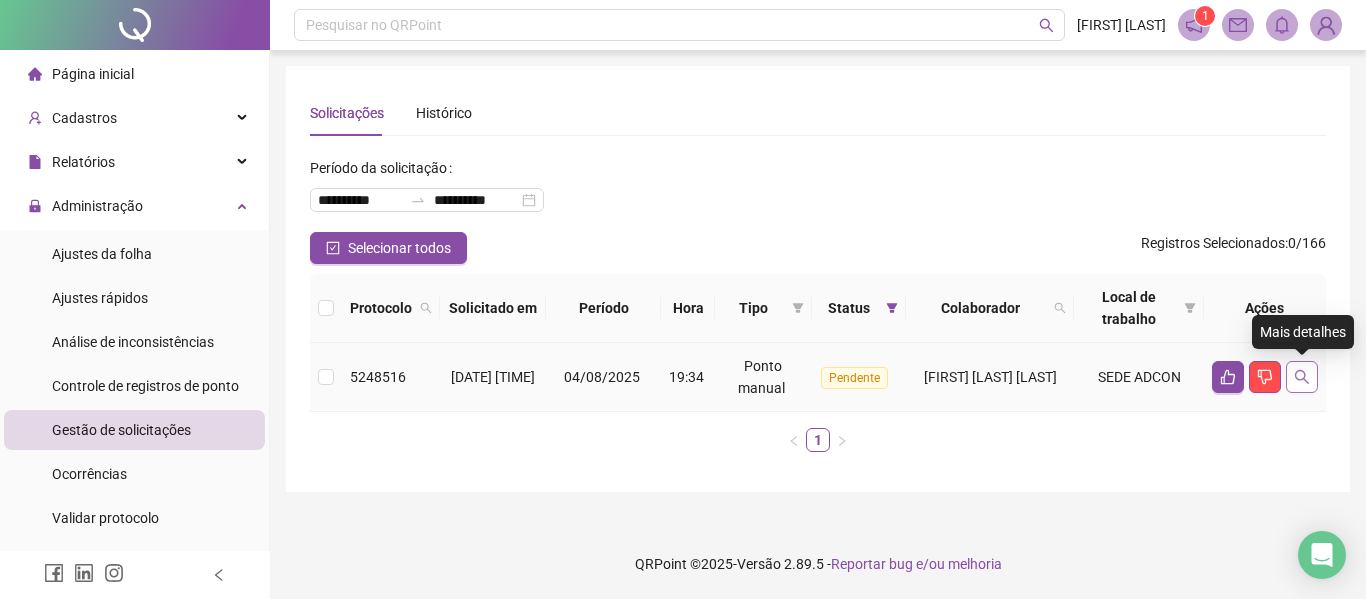 click 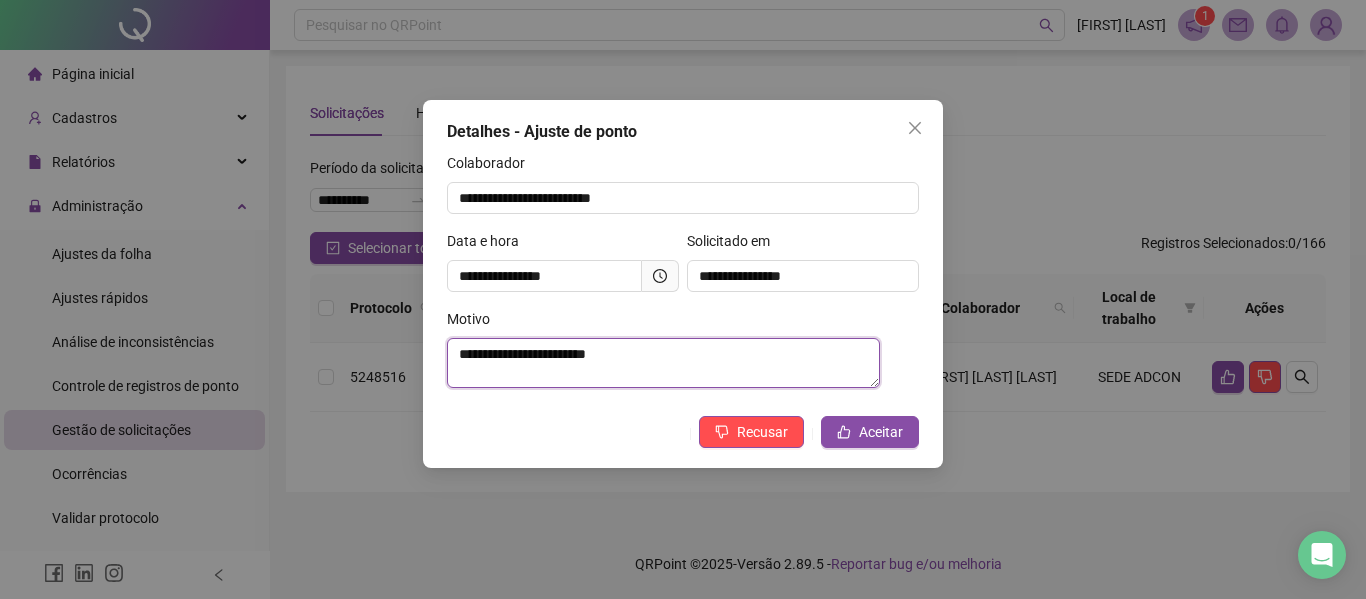drag, startPoint x: 459, startPoint y: 346, endPoint x: 772, endPoint y: 233, distance: 332.7732 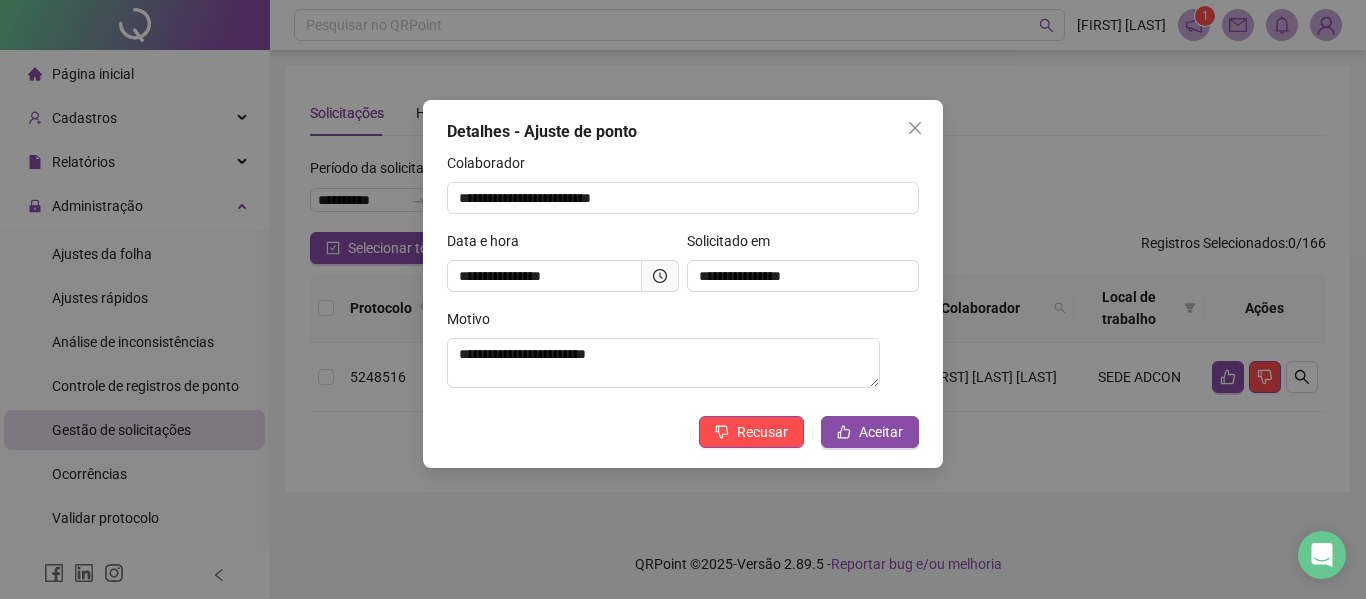 click on "**********" at bounding box center (683, 284) 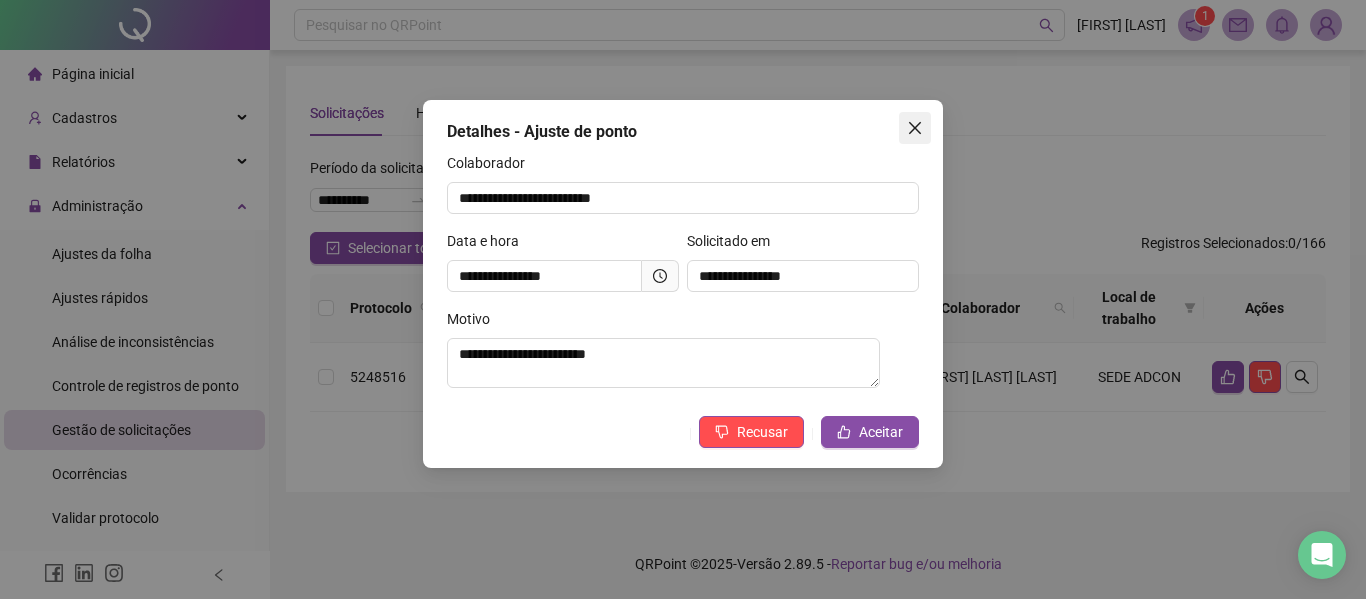 drag, startPoint x: 921, startPoint y: 118, endPoint x: 912, endPoint y: 126, distance: 12.0415945 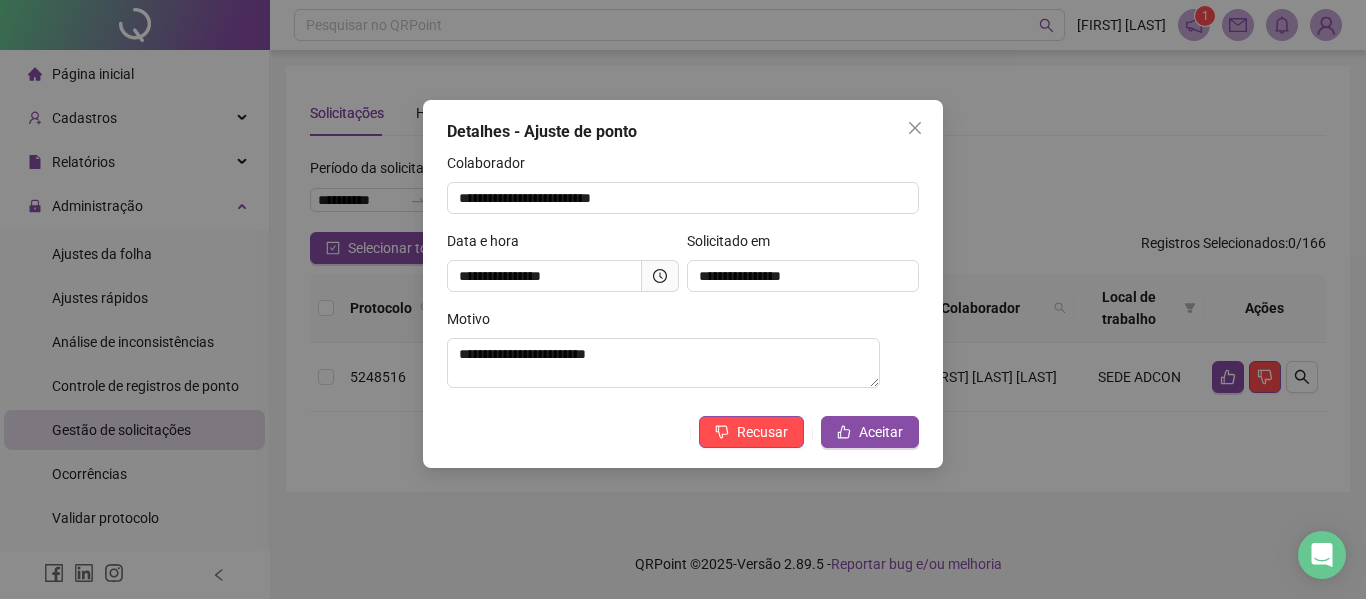 click at bounding box center [915, 128] 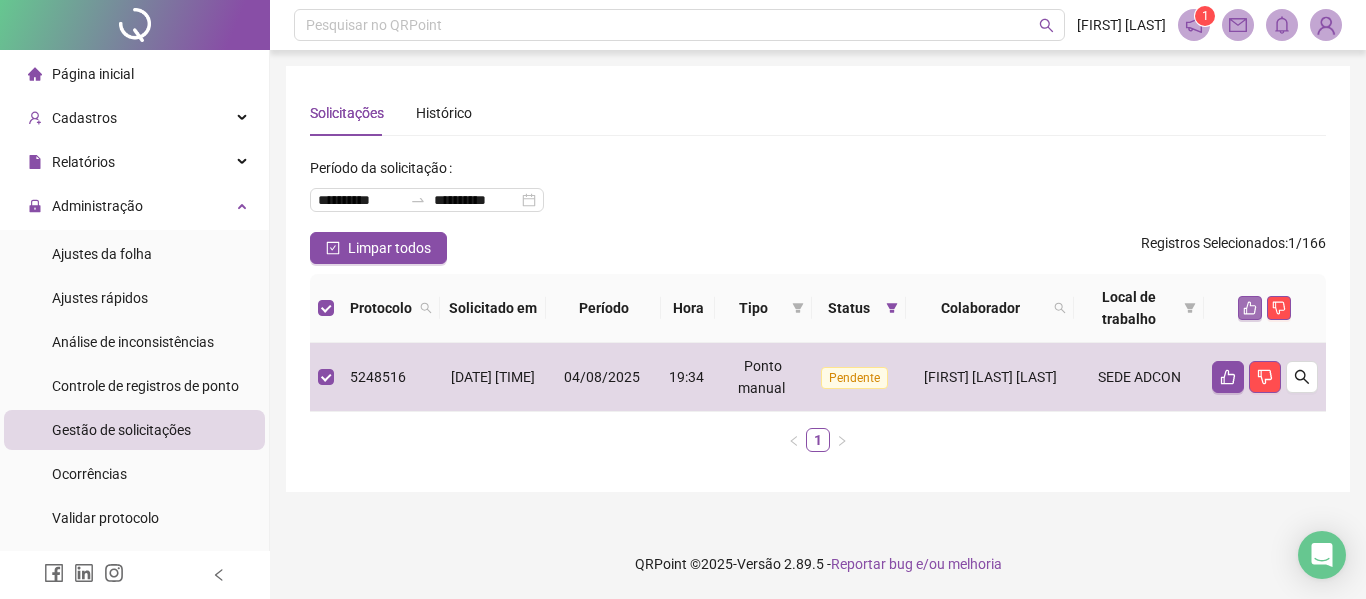 click 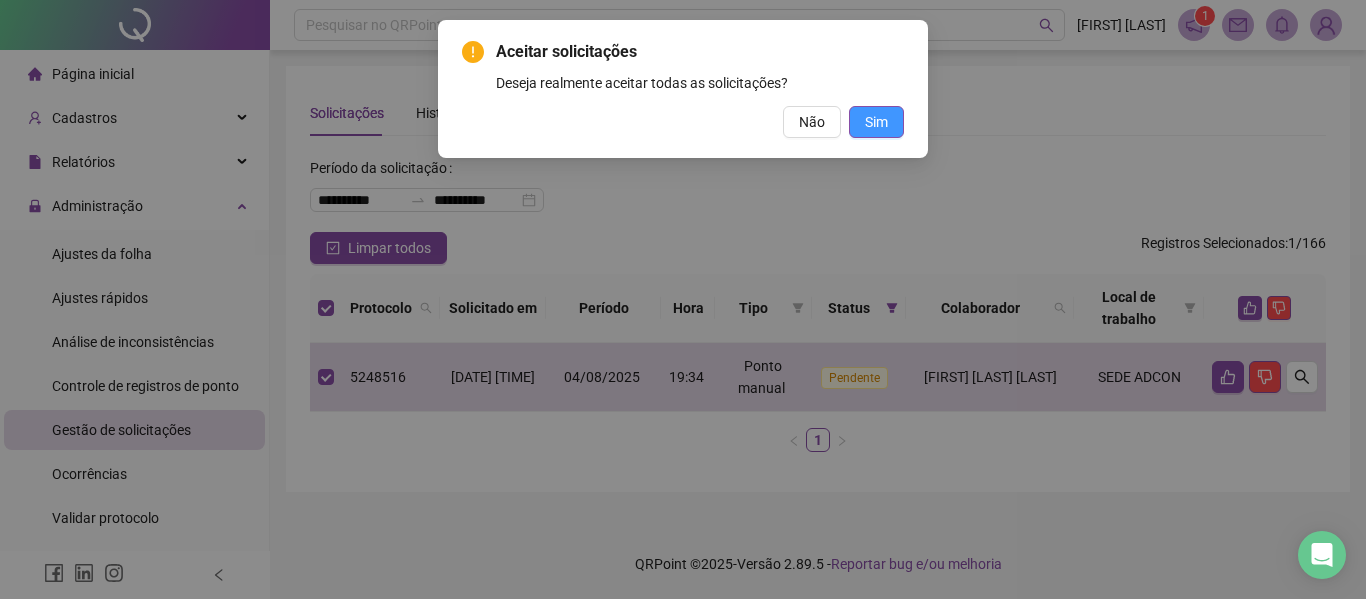 click on "Sim" at bounding box center [876, 122] 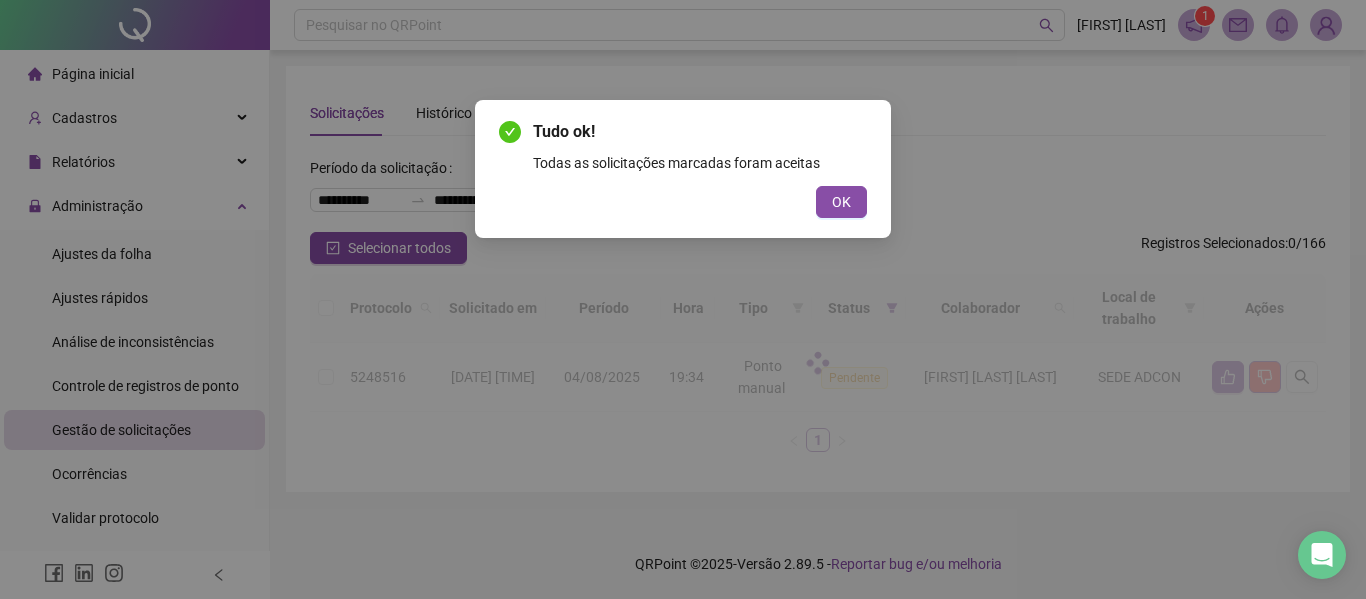 drag, startPoint x: 857, startPoint y: 211, endPoint x: 814, endPoint y: 200, distance: 44.38468 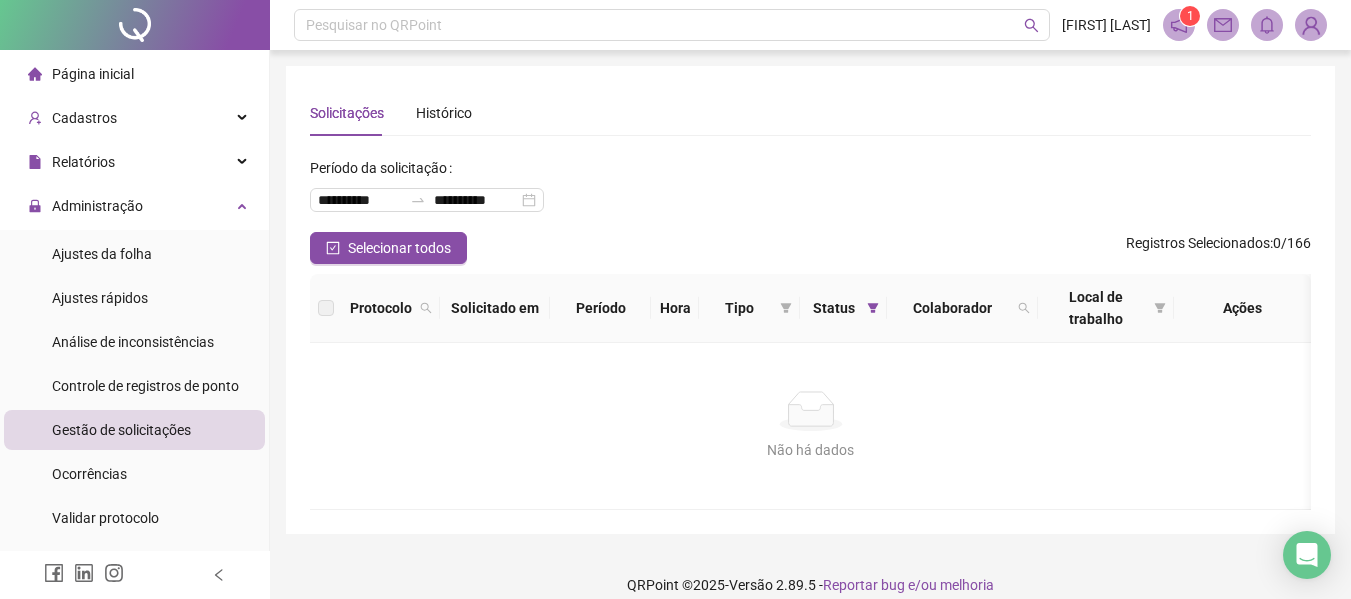 click on "Página inicial" at bounding box center [134, 74] 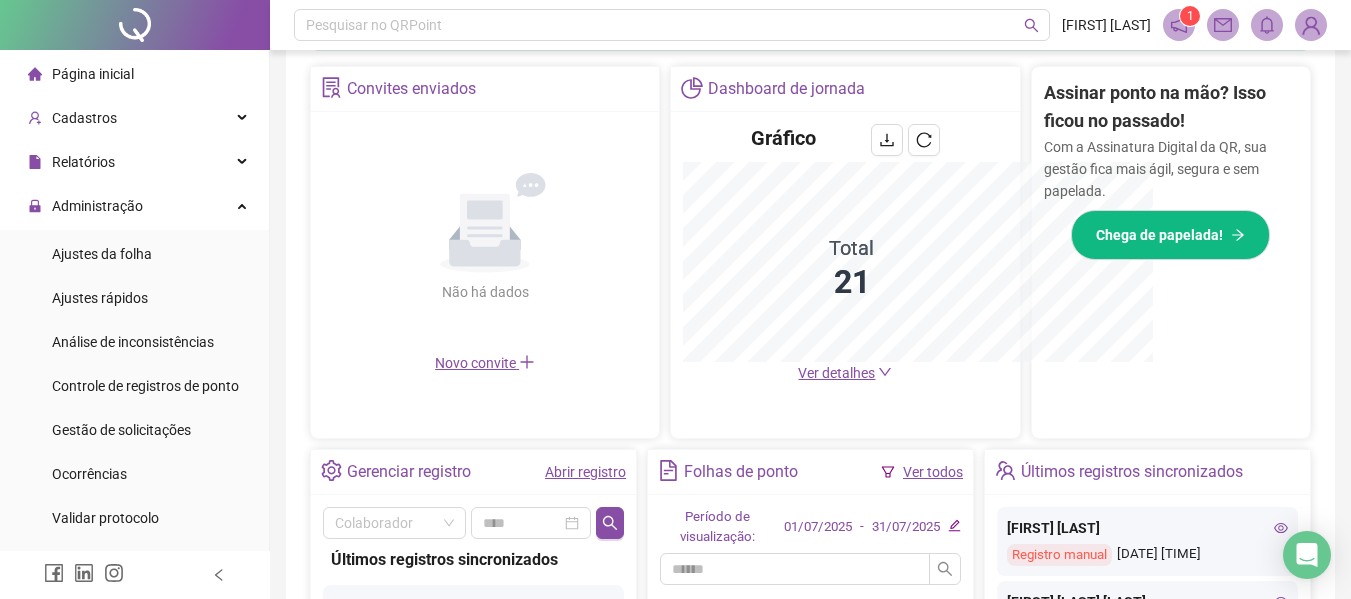 scroll, scrollTop: 671, scrollLeft: 0, axis: vertical 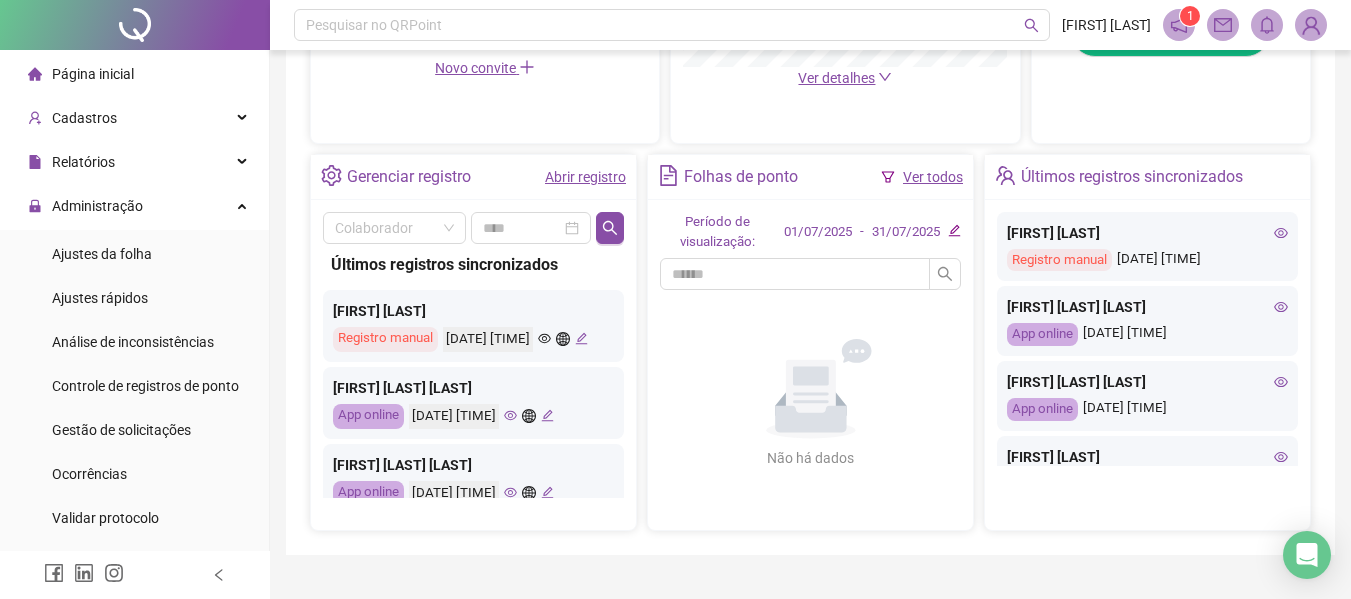click 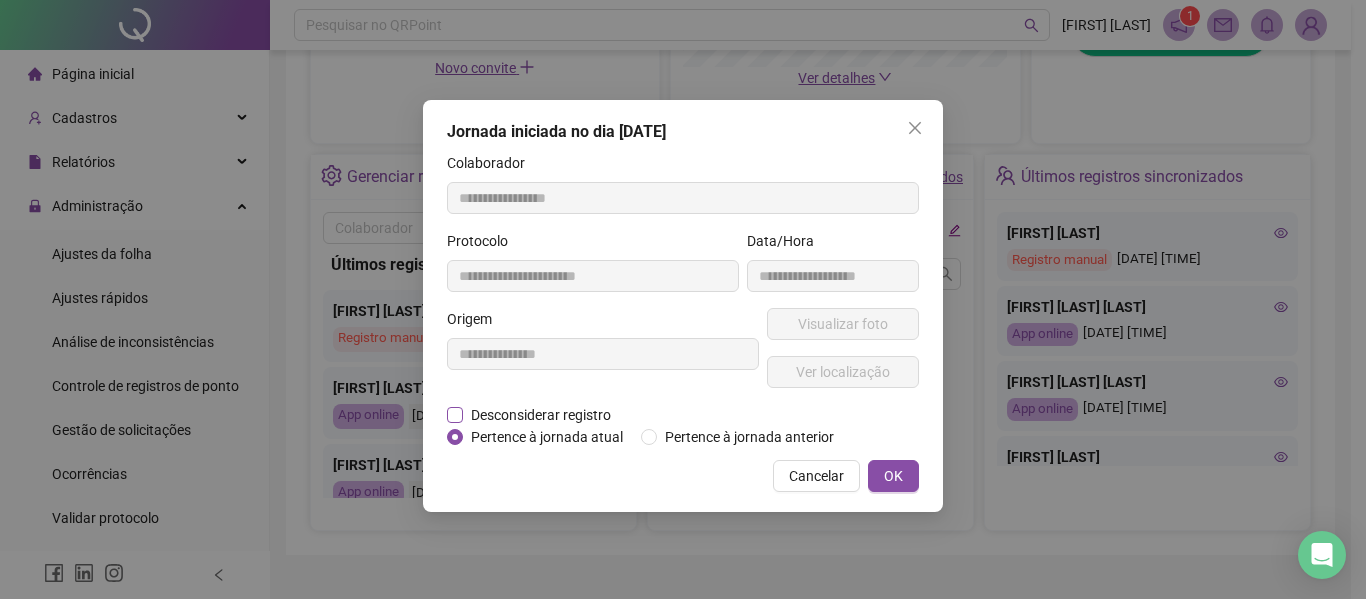 click on "Desconsiderar registro" at bounding box center (541, 415) 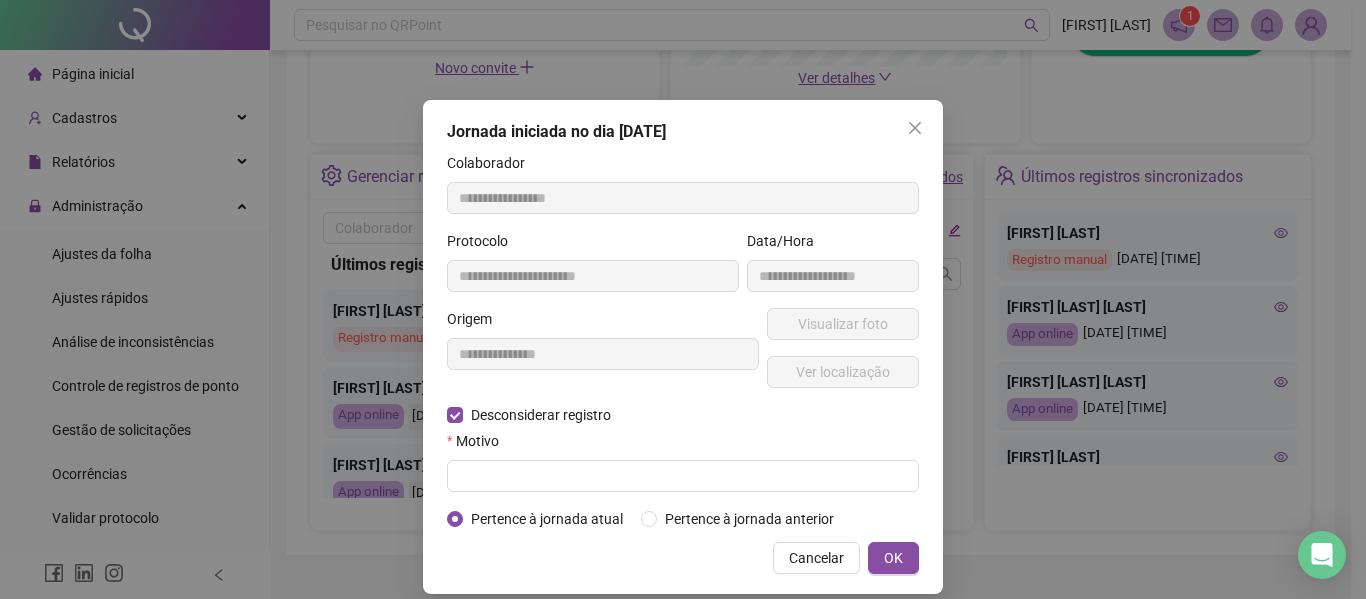 click on "**********" at bounding box center [683, 341] 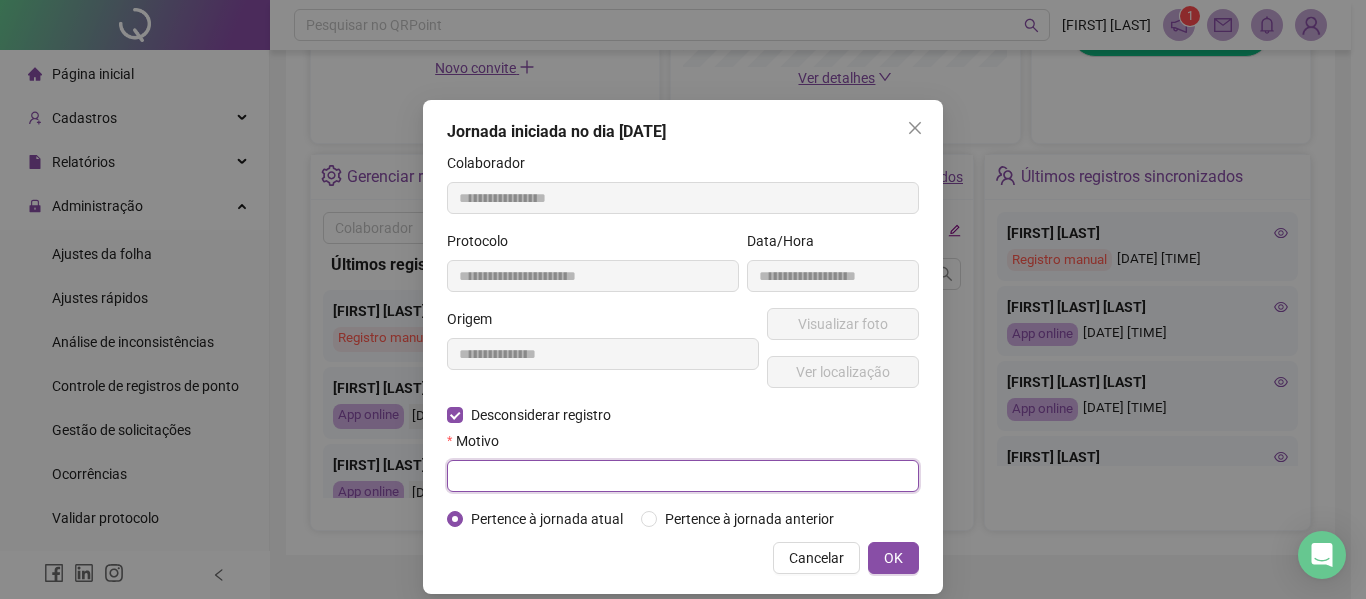 click at bounding box center [683, 476] 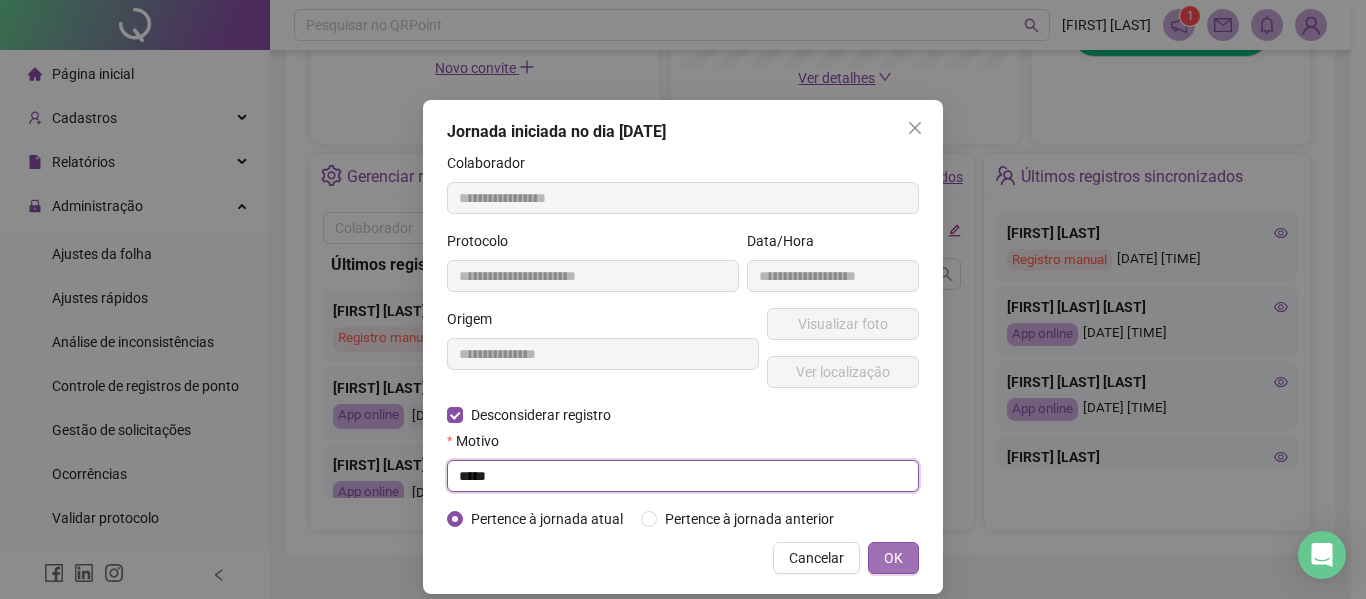 type on "*****" 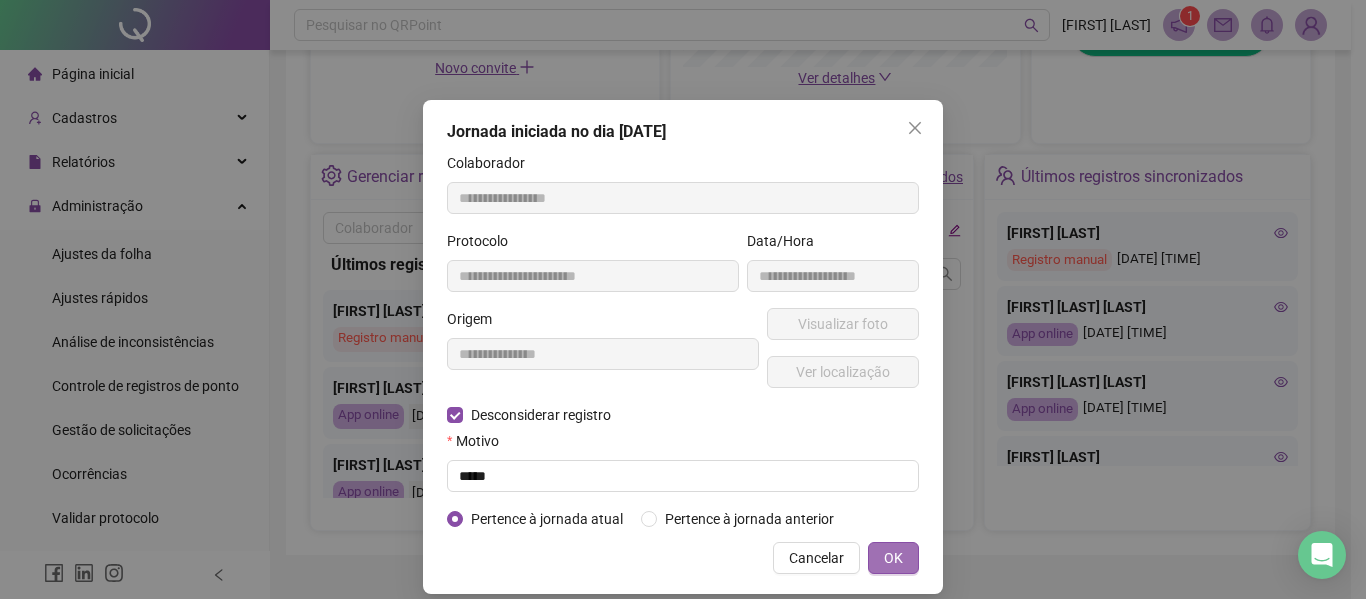 click on "OK" at bounding box center [893, 558] 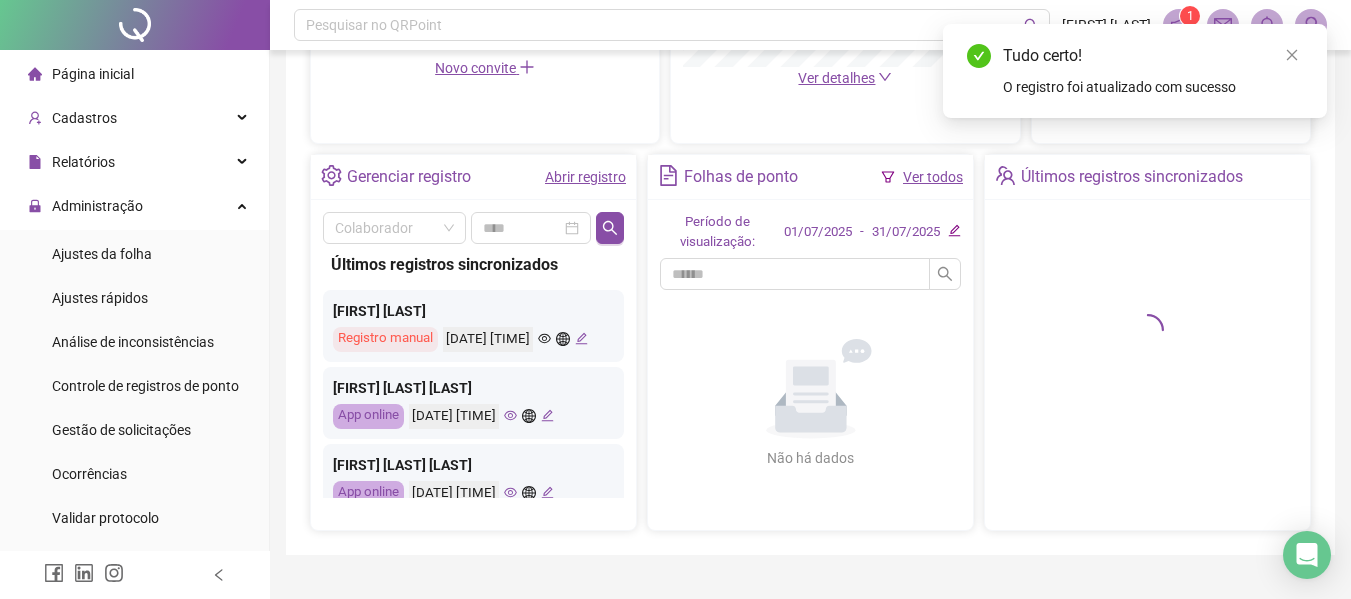 click 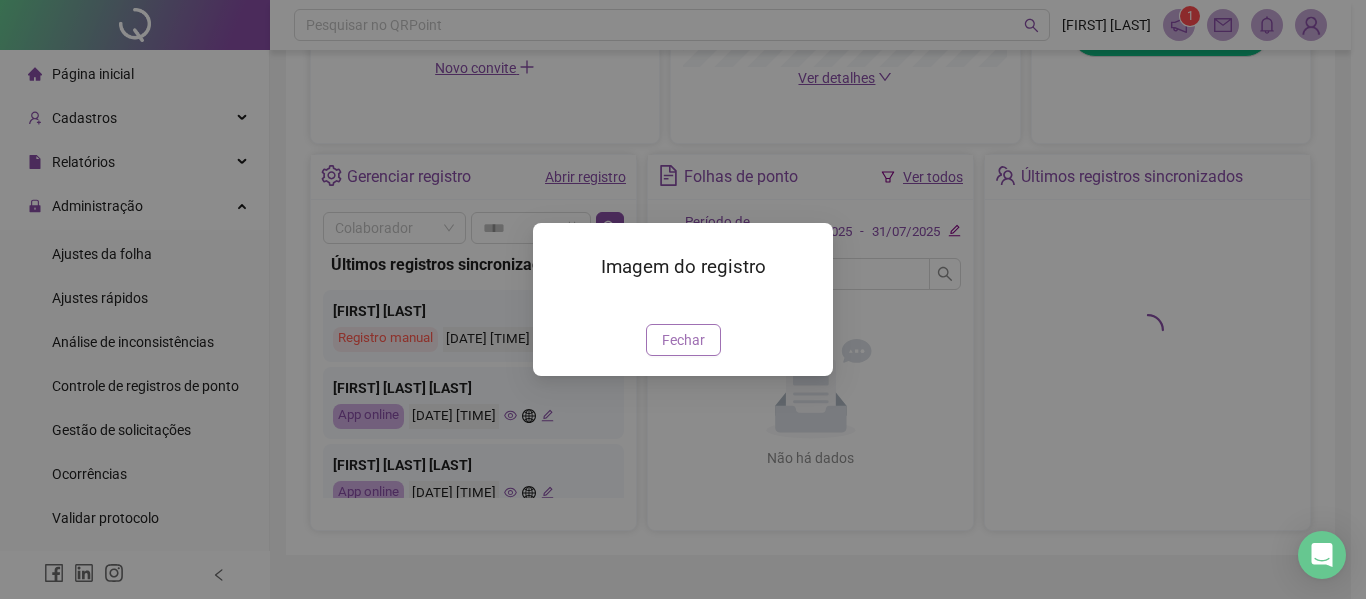 click on "Fechar" at bounding box center (683, 340) 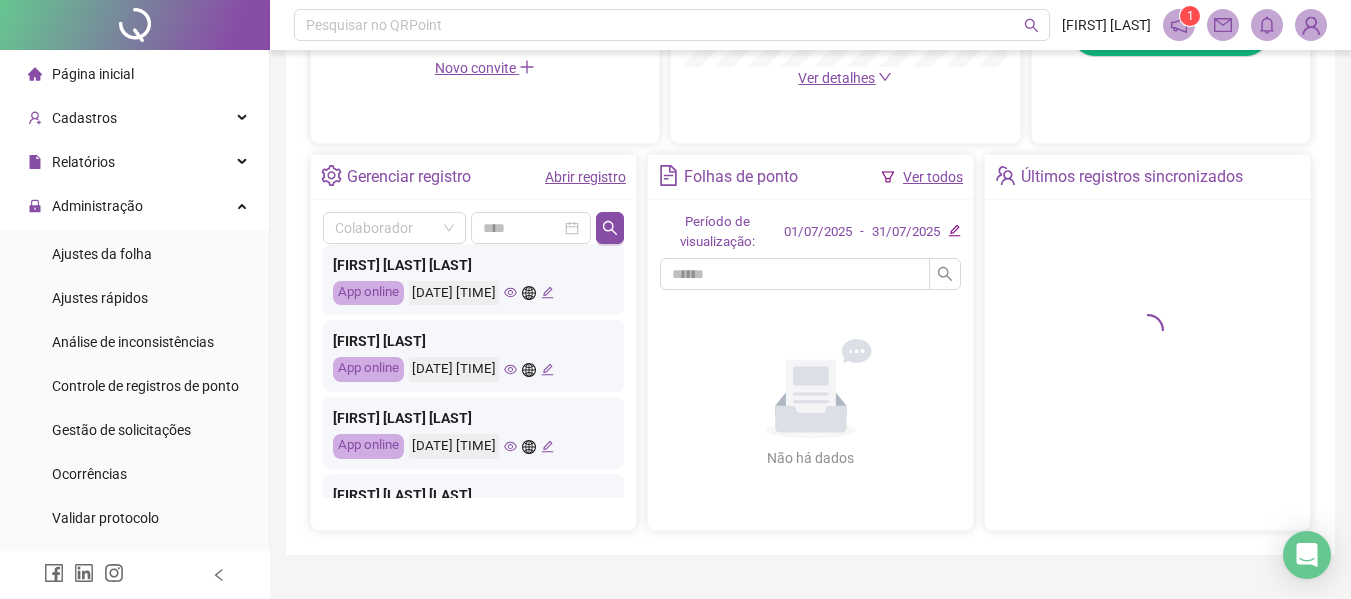 scroll, scrollTop: 100, scrollLeft: 0, axis: vertical 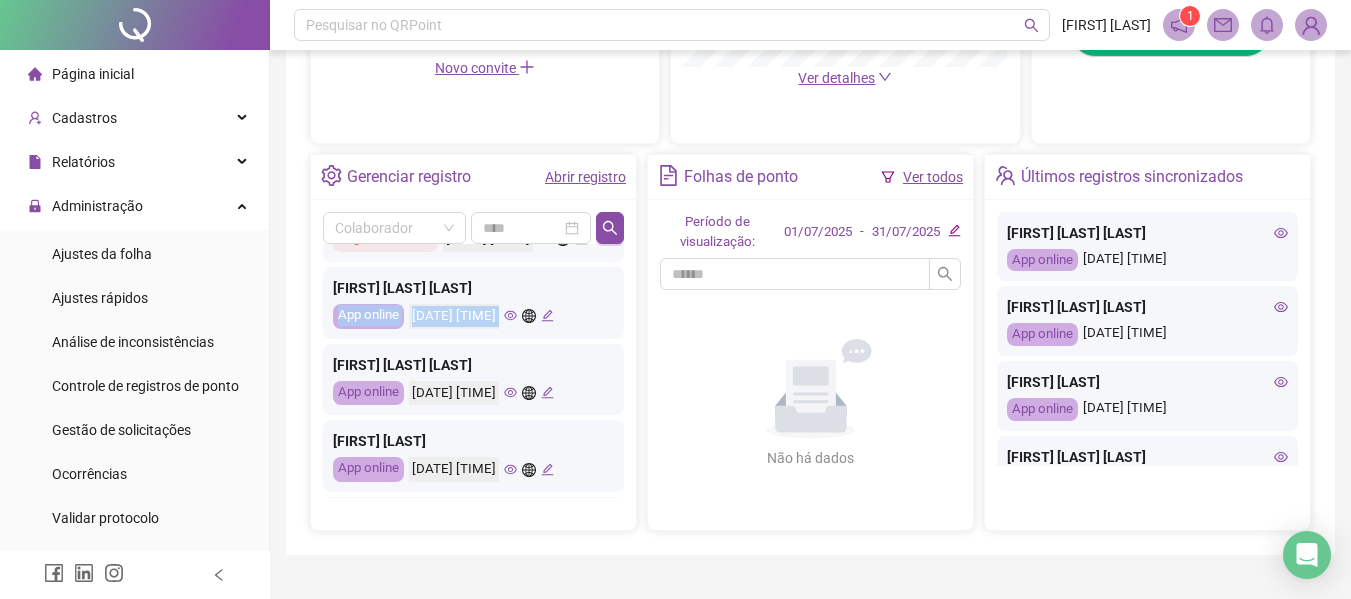 drag, startPoint x: 333, startPoint y: 332, endPoint x: 565, endPoint y: 334, distance: 232.00862 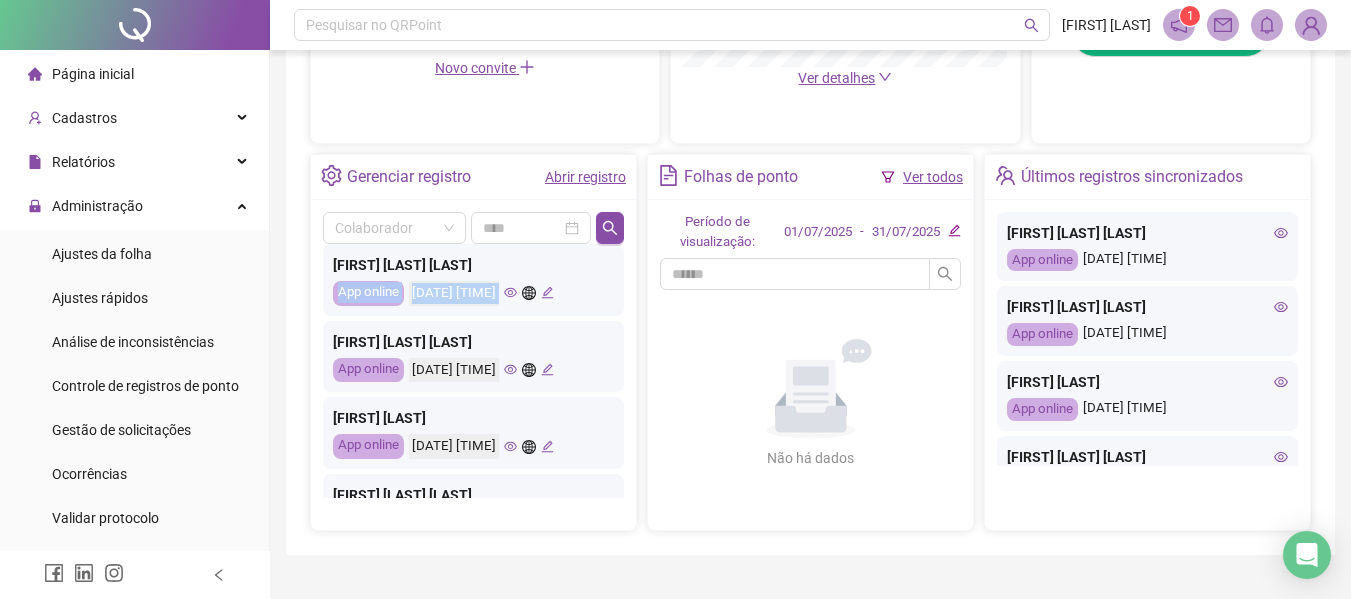 scroll, scrollTop: 129, scrollLeft: 0, axis: vertical 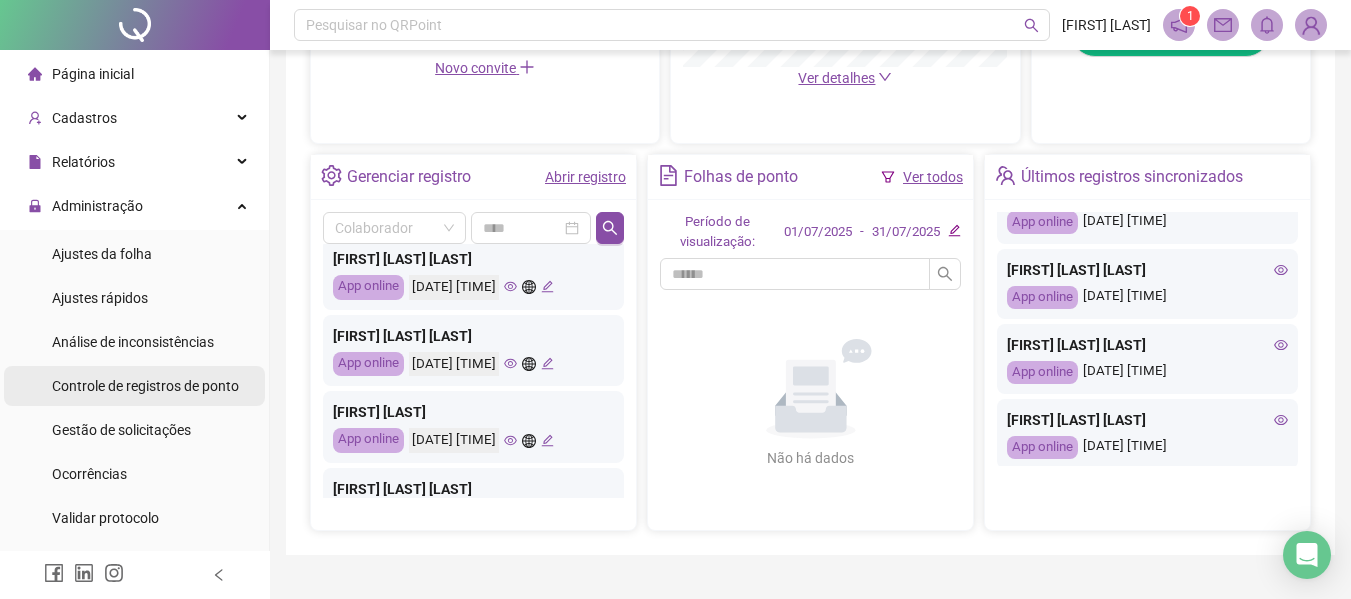 drag, startPoint x: 181, startPoint y: 379, endPoint x: 206, endPoint y: 379, distance: 25 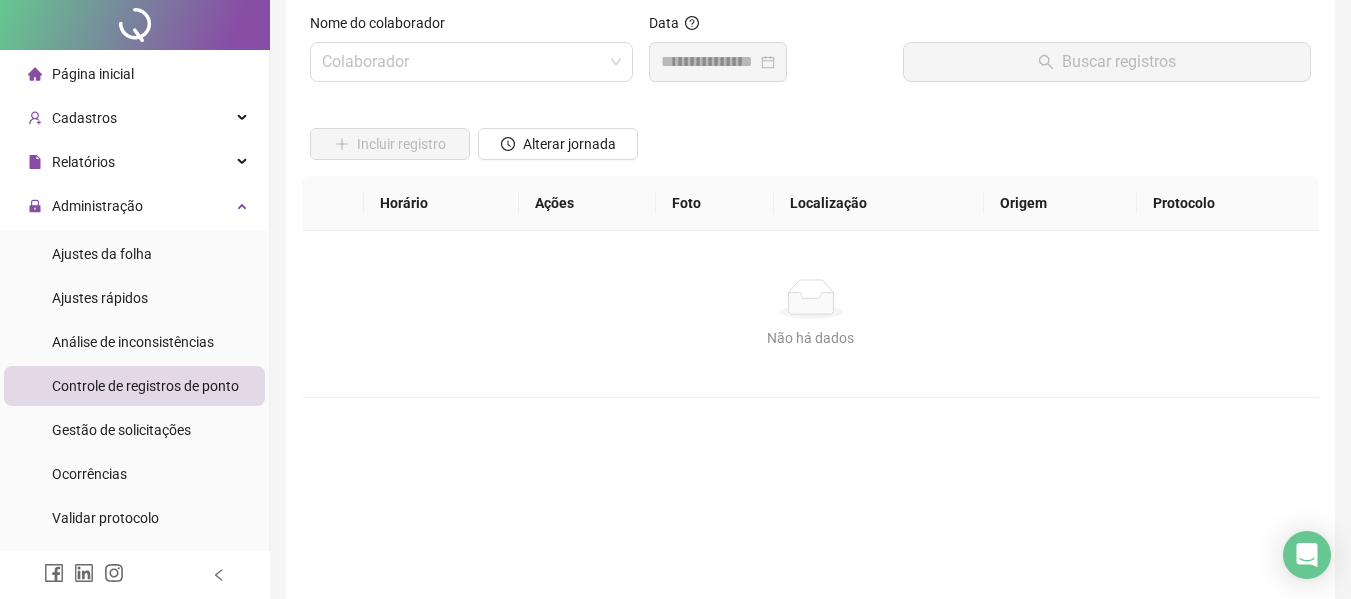 scroll, scrollTop: 0, scrollLeft: 0, axis: both 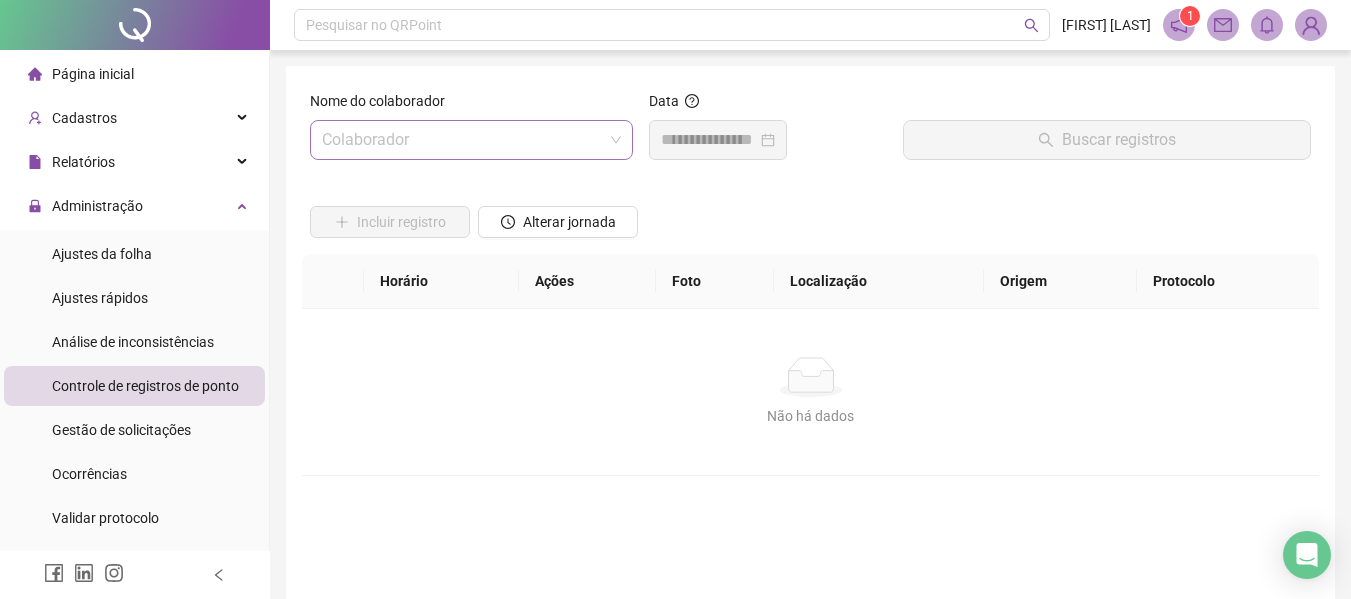 click at bounding box center (462, 140) 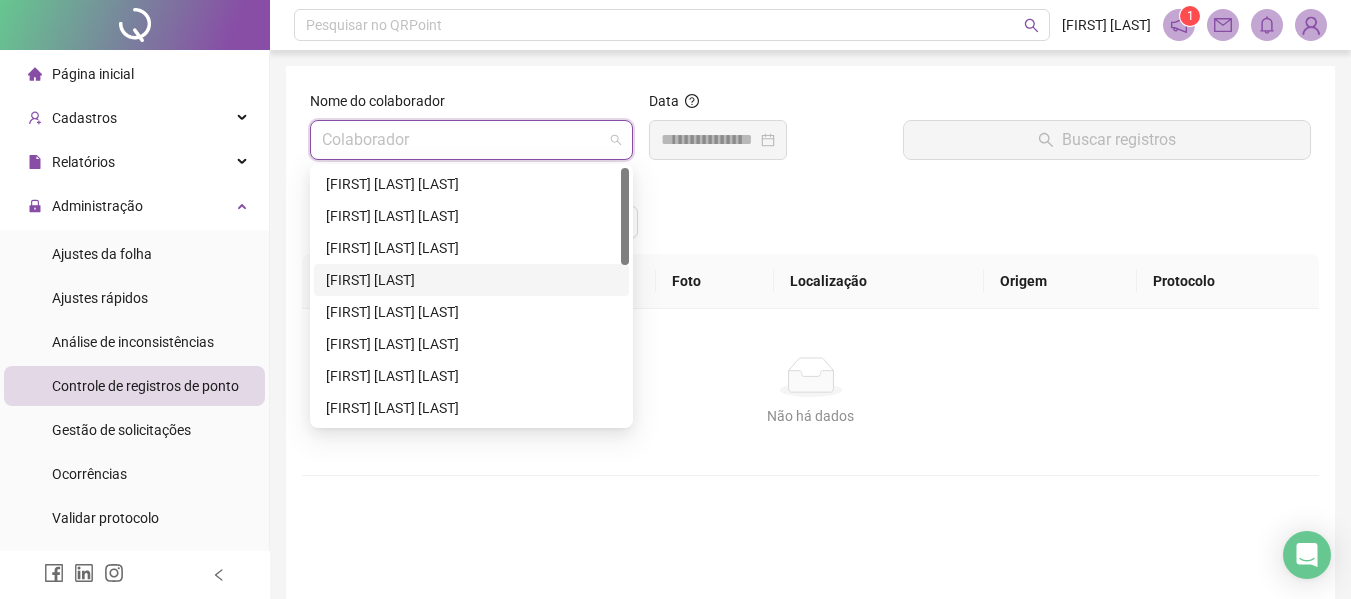scroll, scrollTop: 200, scrollLeft: 0, axis: vertical 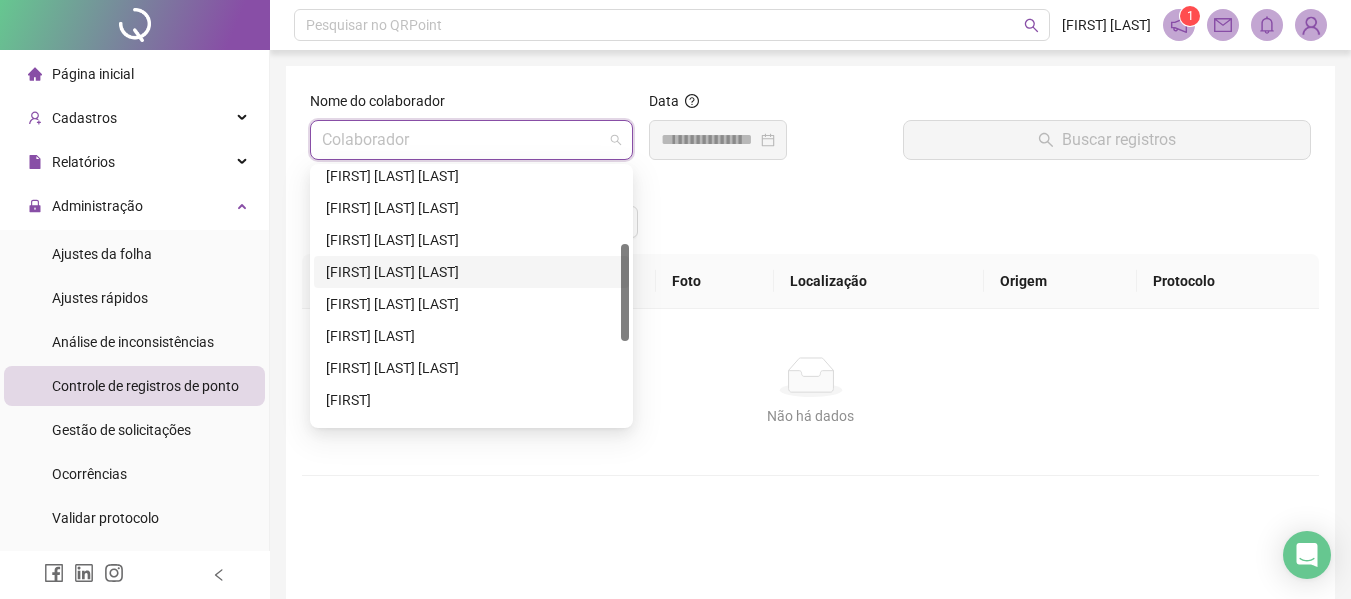 click on "[FIRST] [LAST] [LAST]" at bounding box center [471, 272] 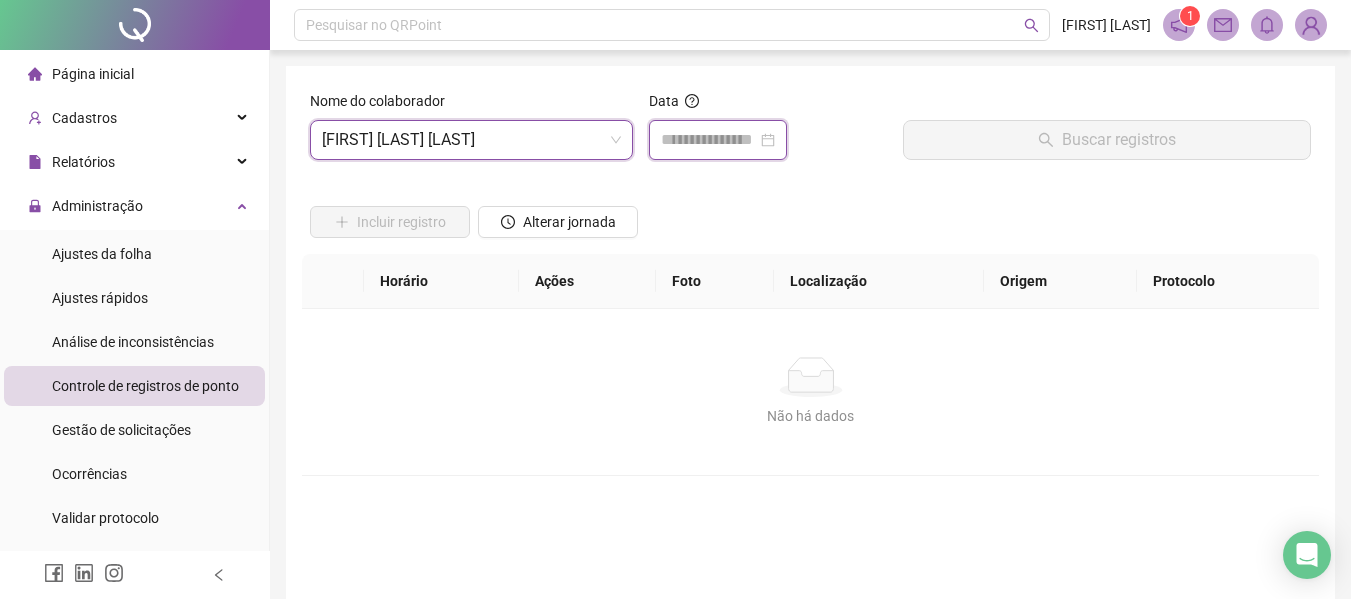 click at bounding box center [709, 140] 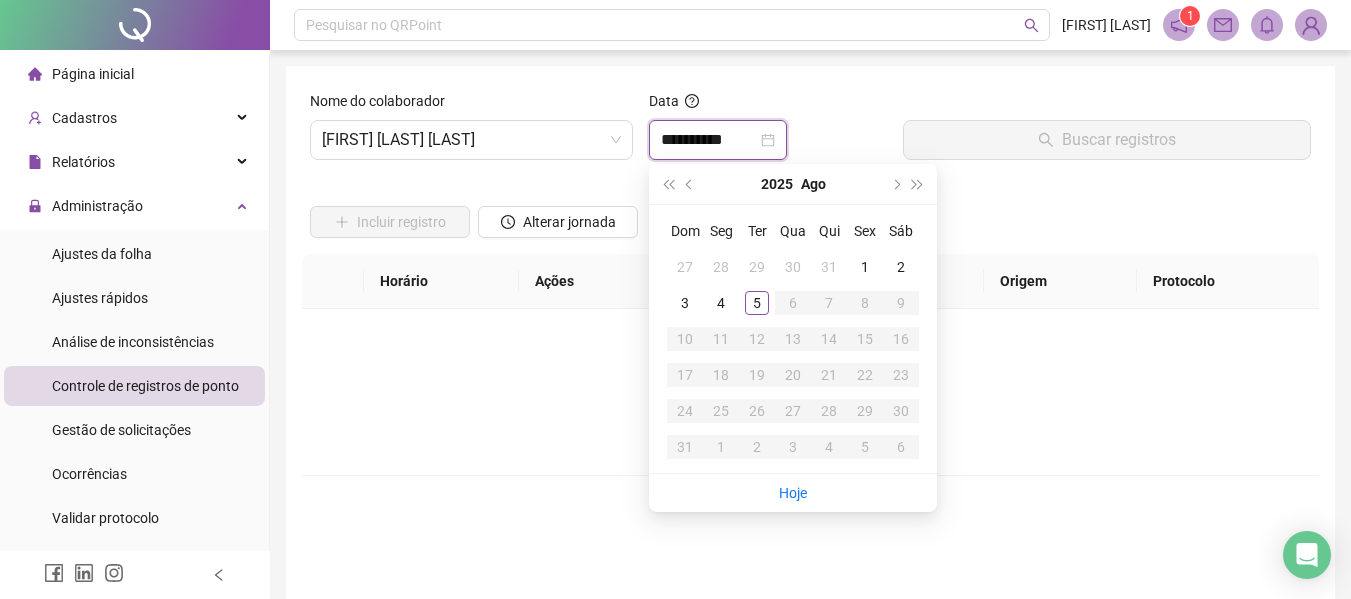 type on "**********" 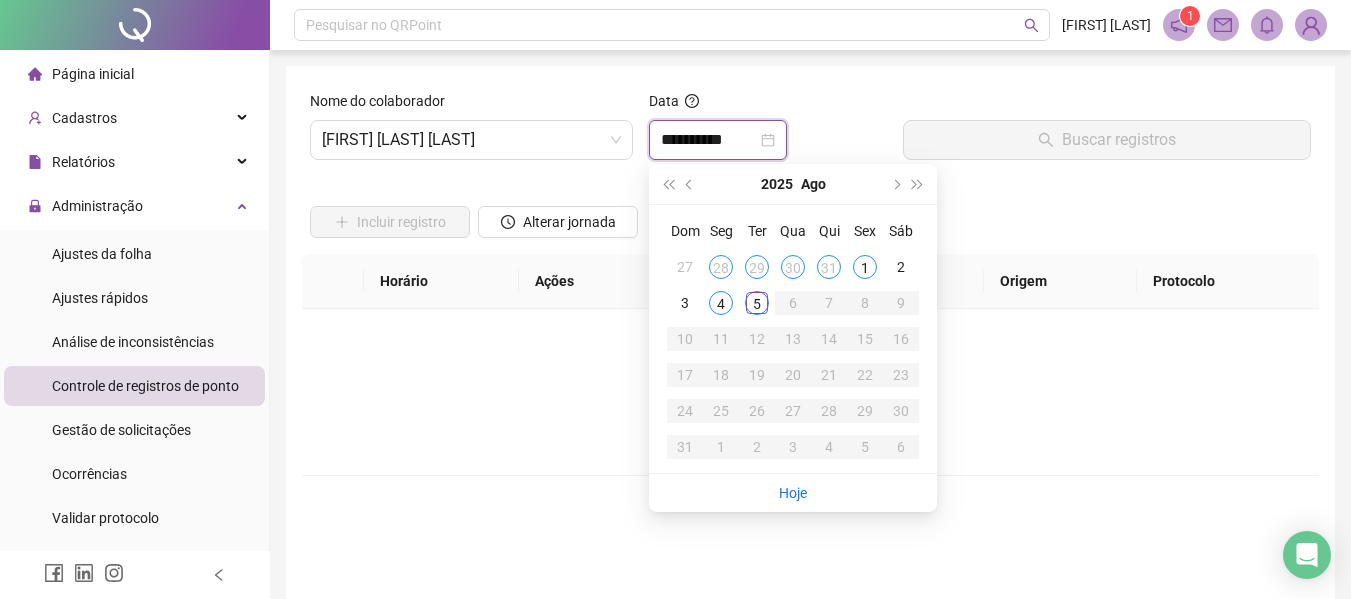 type on "**********" 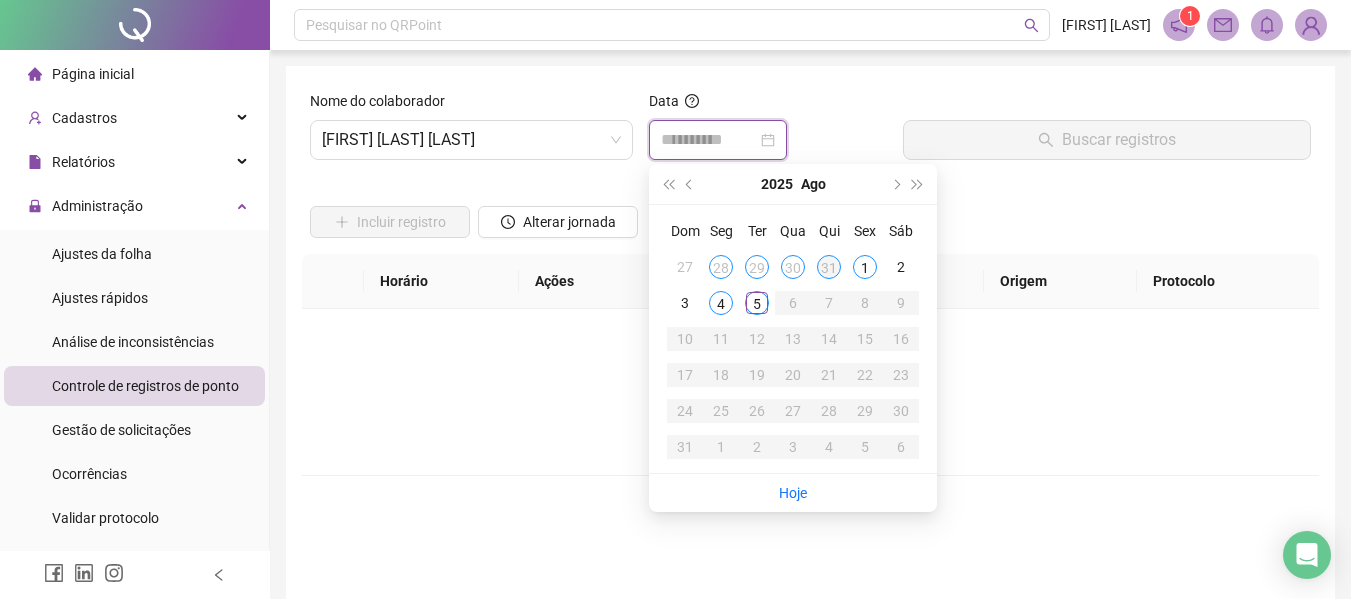 type on "**********" 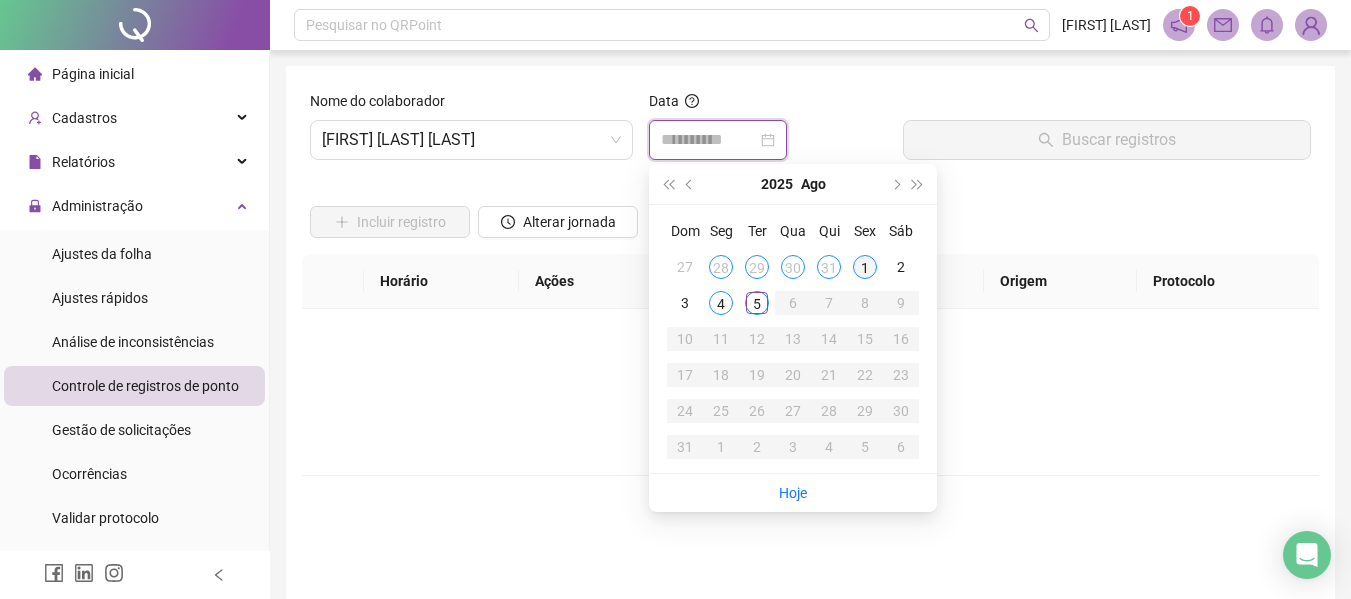 type on "**********" 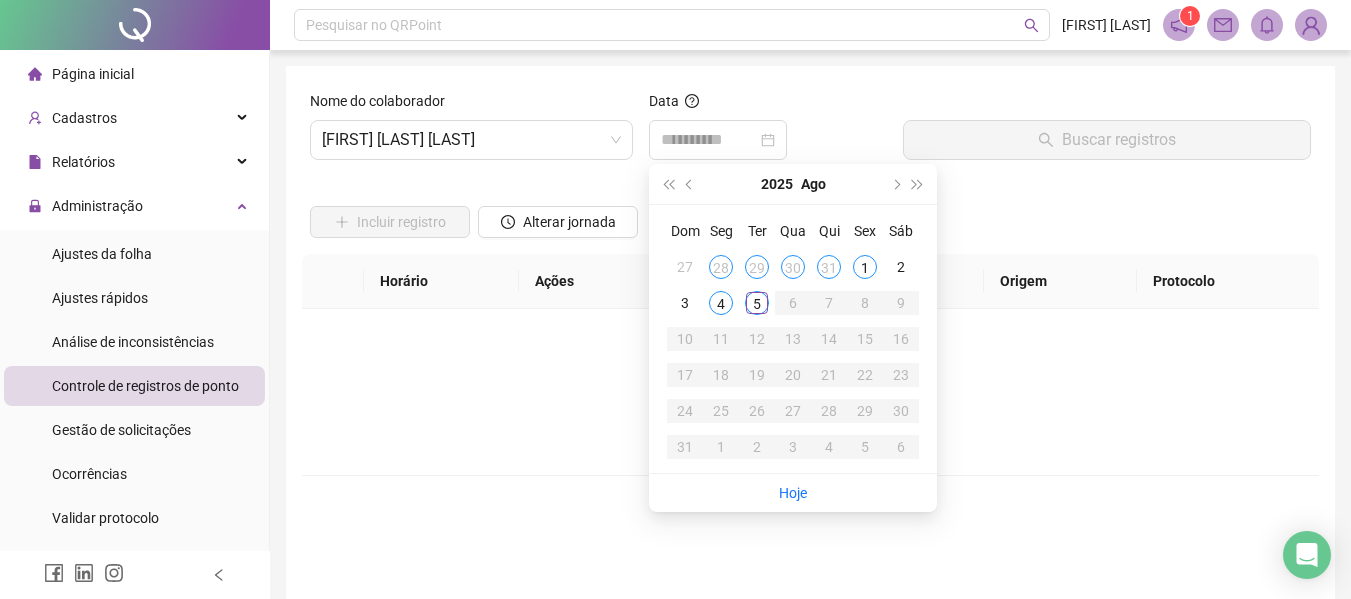 drag, startPoint x: 863, startPoint y: 274, endPoint x: 945, endPoint y: 183, distance: 122.494896 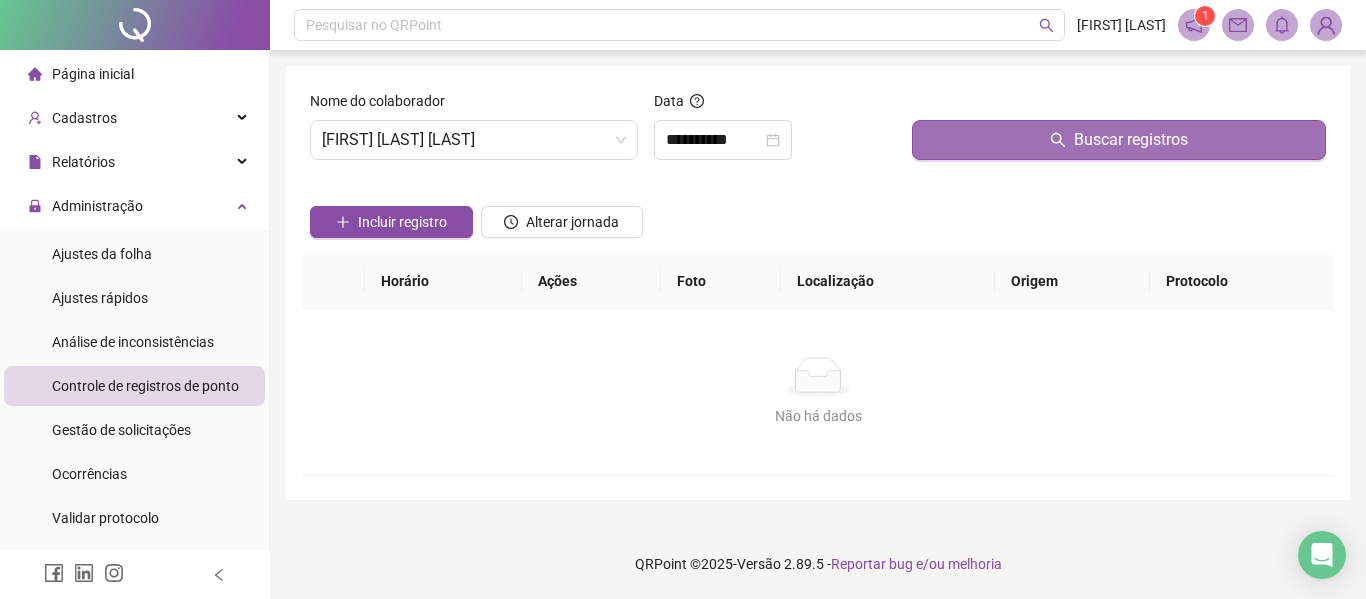 click on "Buscar registros" at bounding box center [1119, 140] 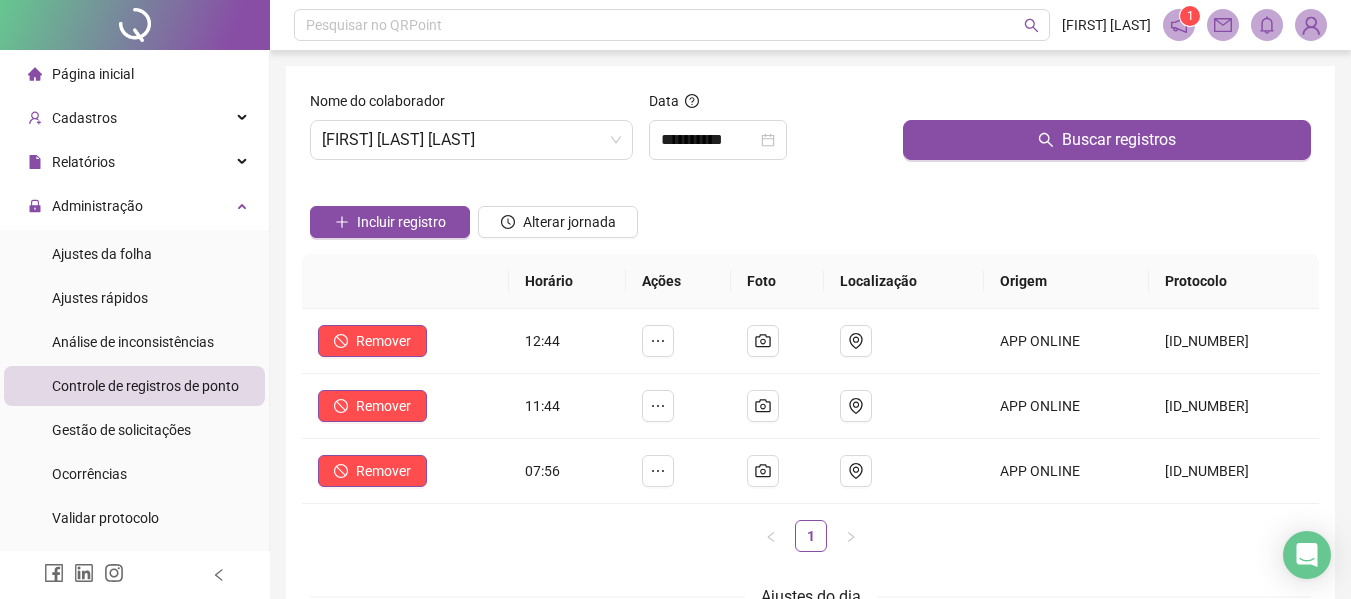 click at bounding box center (390, 191) 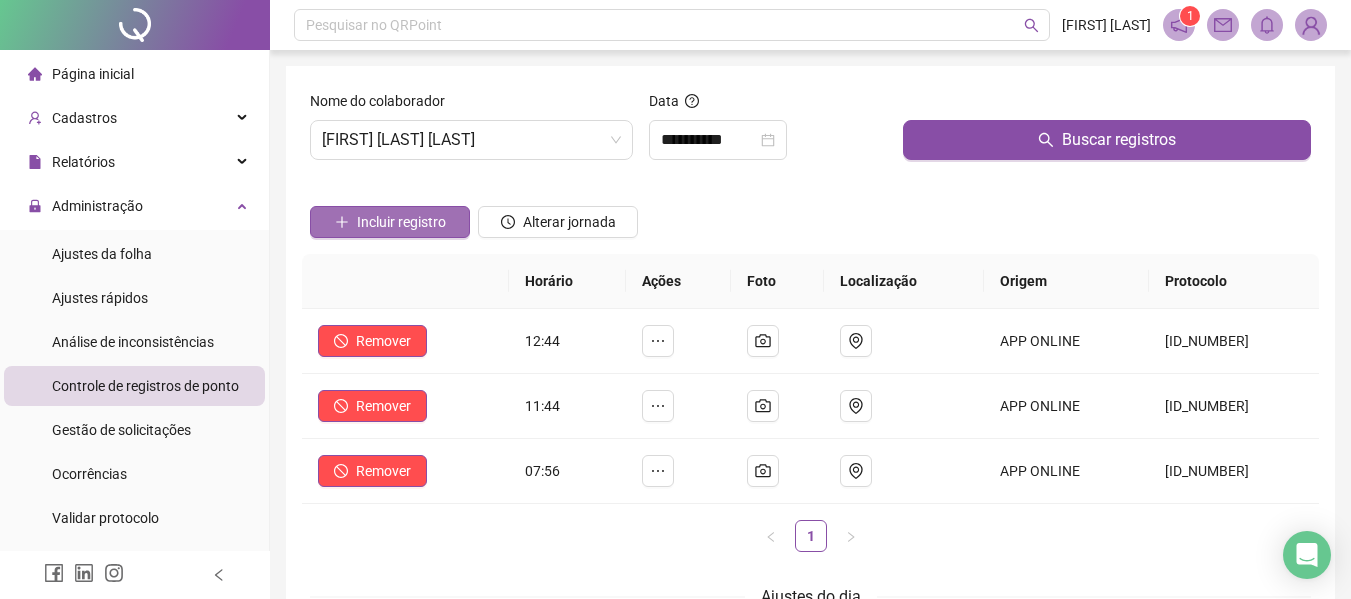 click on "Incluir registro" at bounding box center [390, 222] 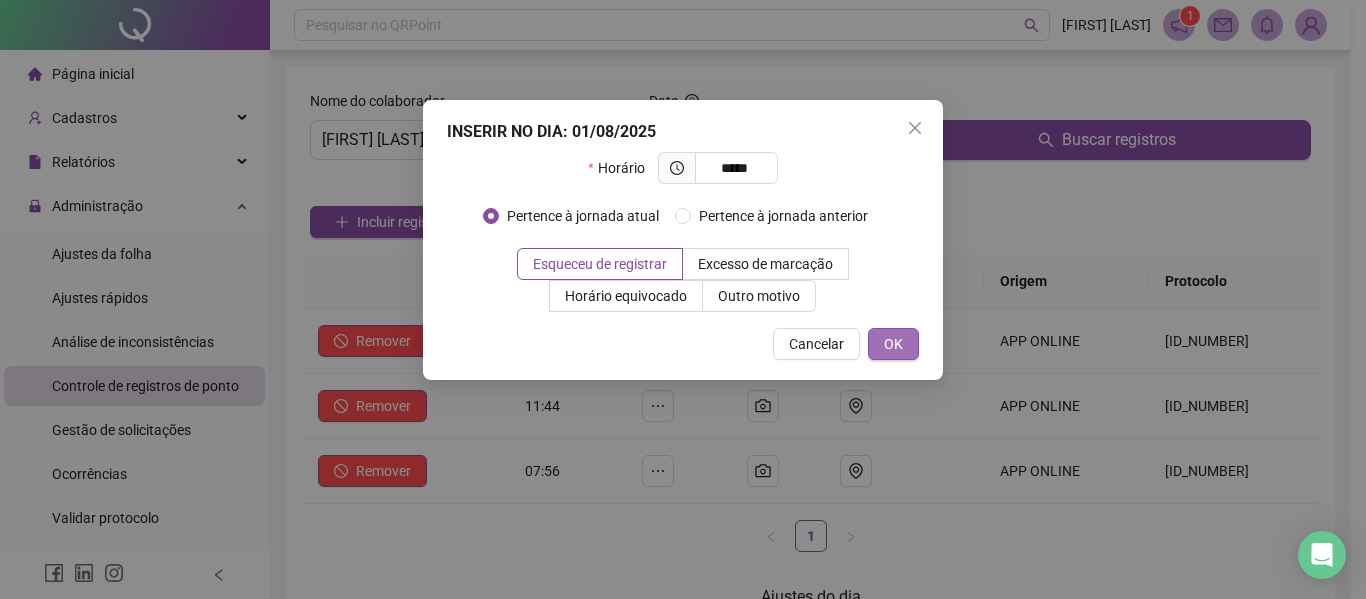 type on "*****" 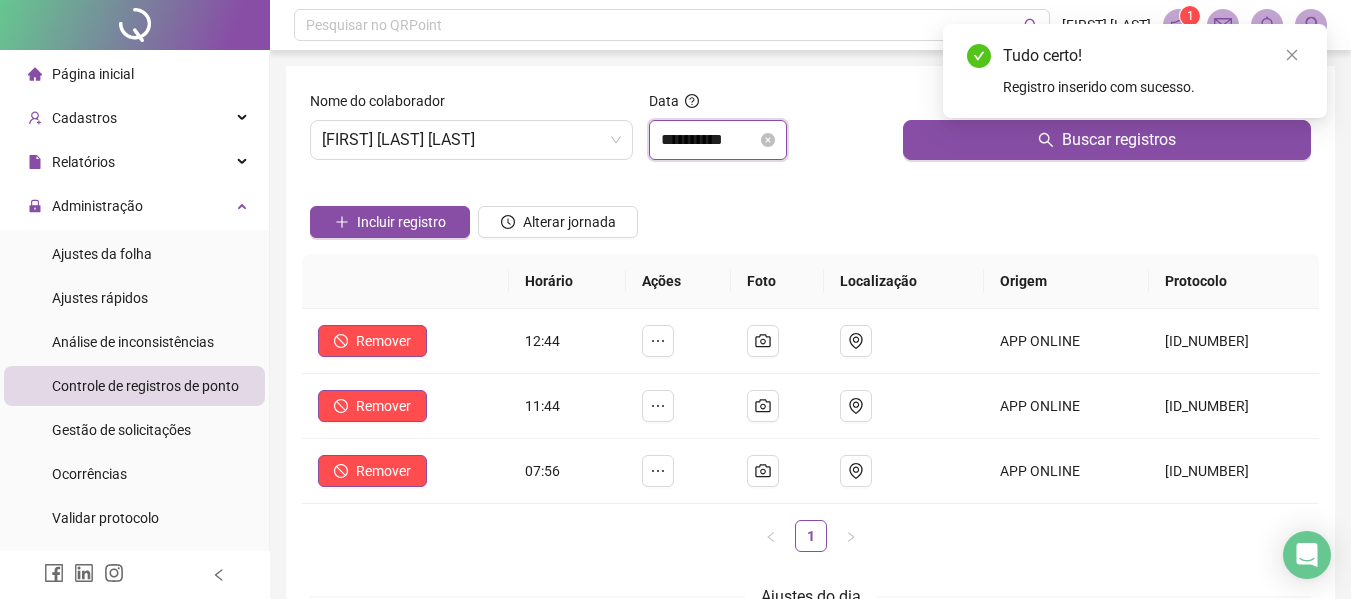 click on "**********" at bounding box center (709, 140) 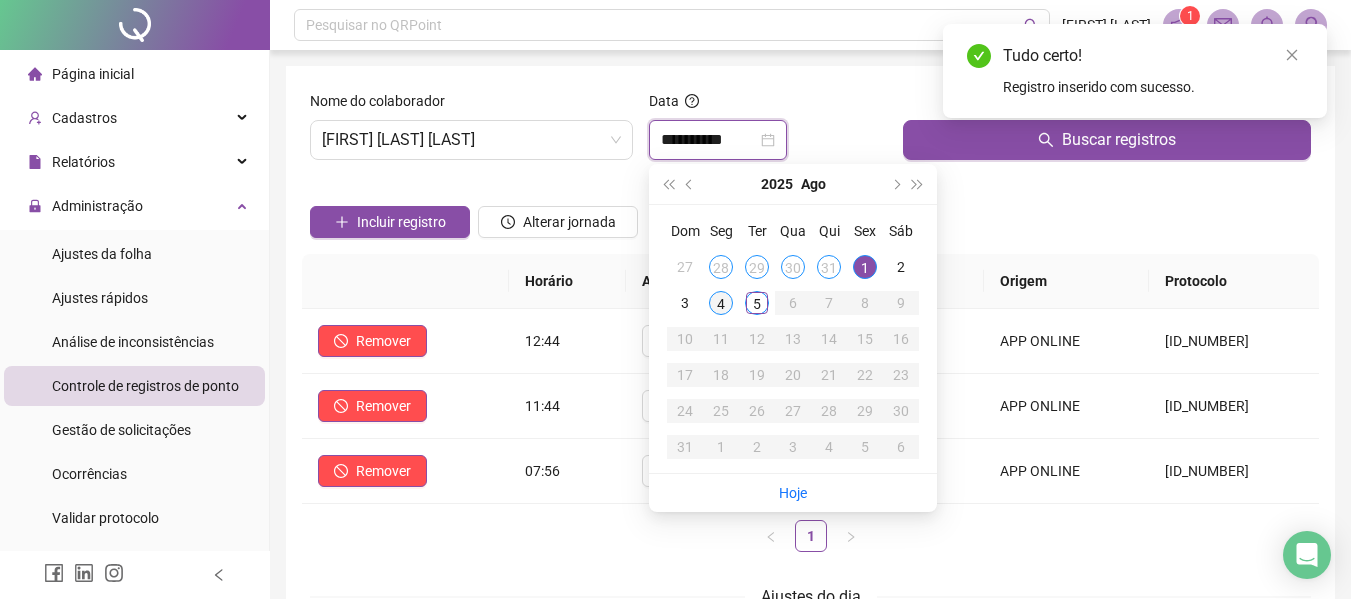 type on "**********" 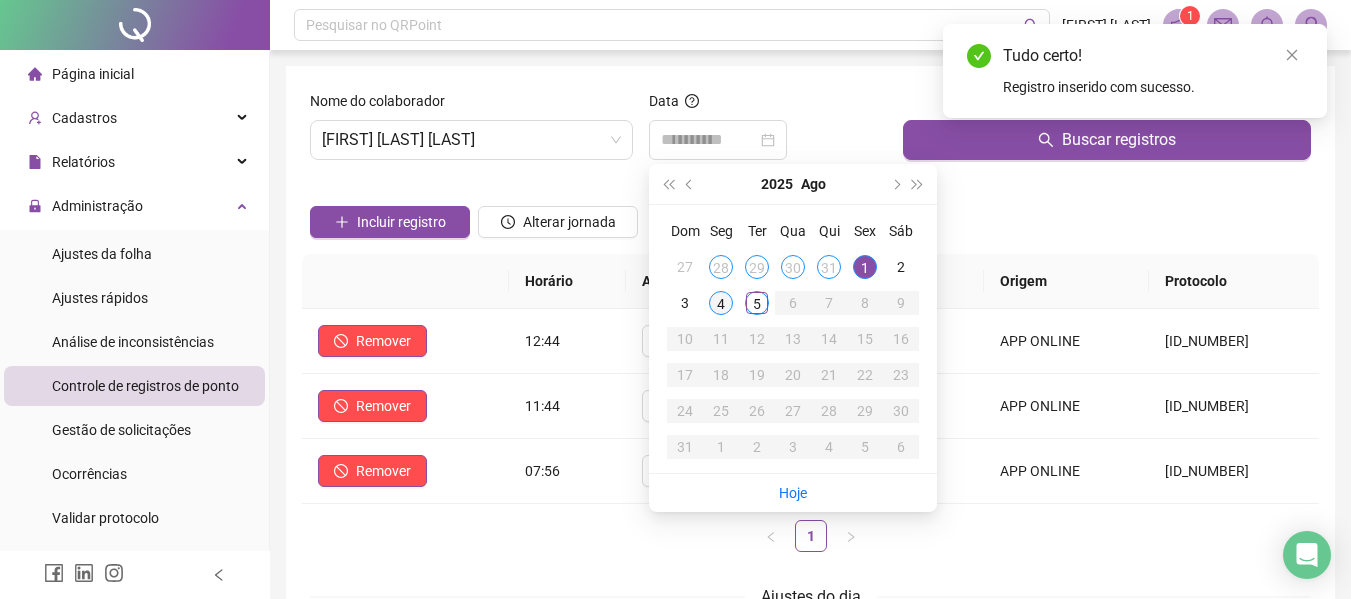 click on "4" at bounding box center [721, 303] 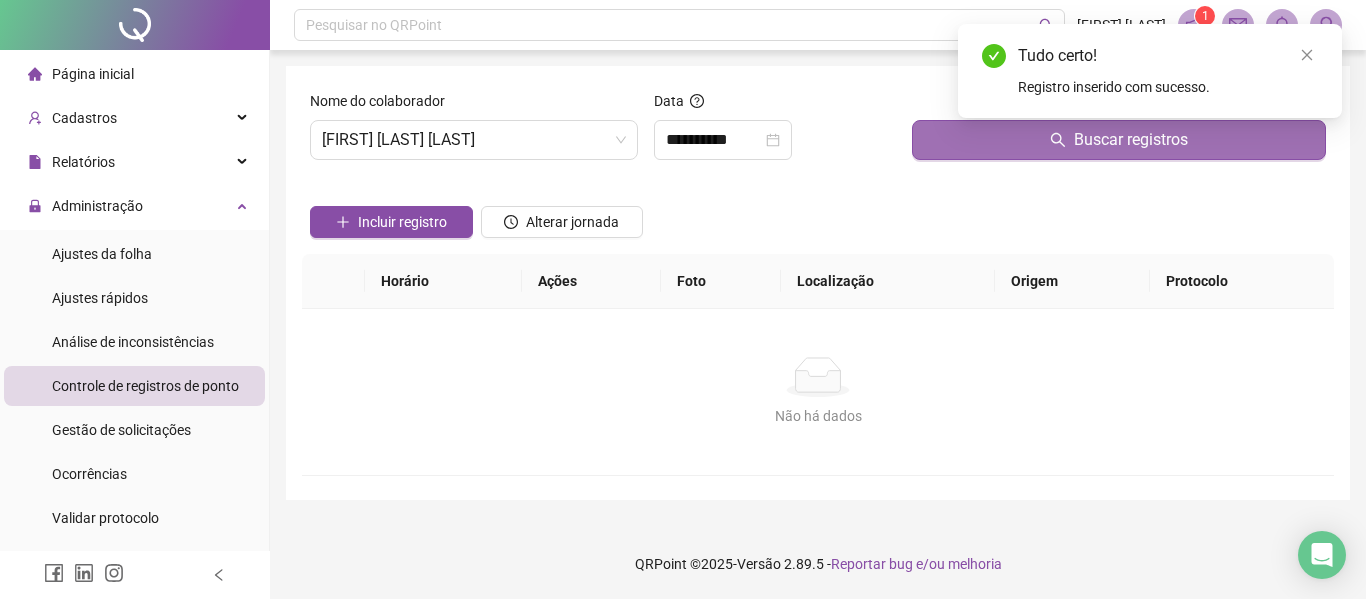 click on "Buscar registros" at bounding box center [1119, 140] 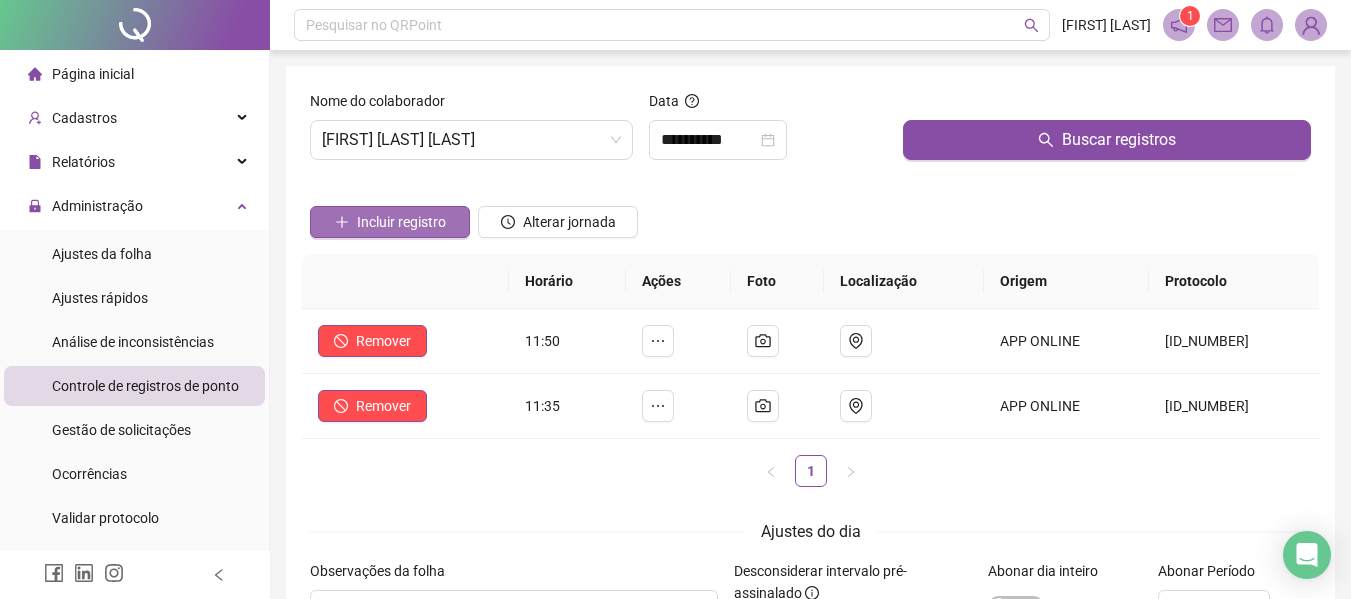 click on "Incluir registro" at bounding box center [390, 222] 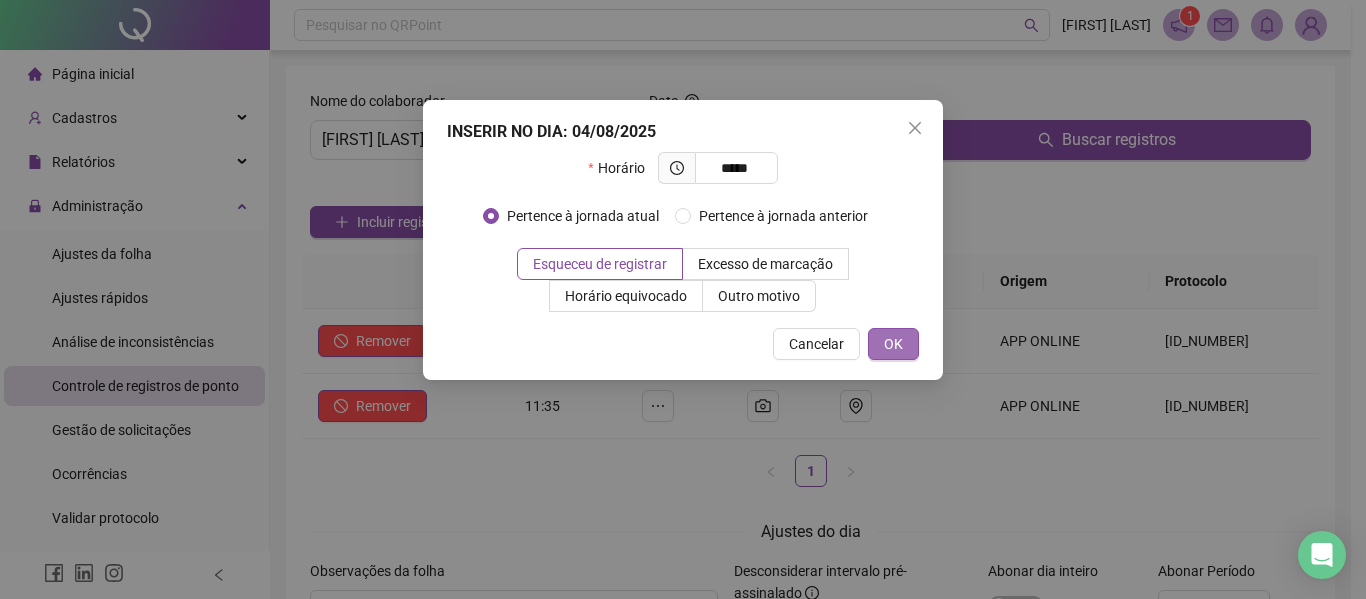 type on "*****" 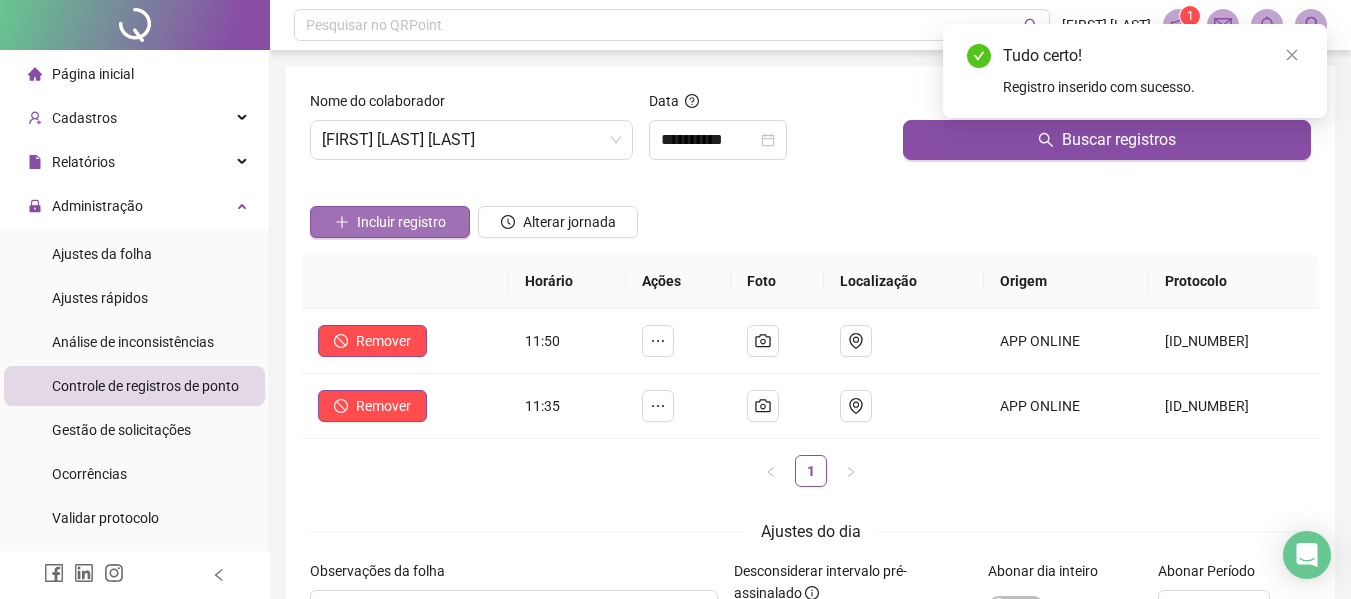 click on "Incluir registro" at bounding box center [390, 222] 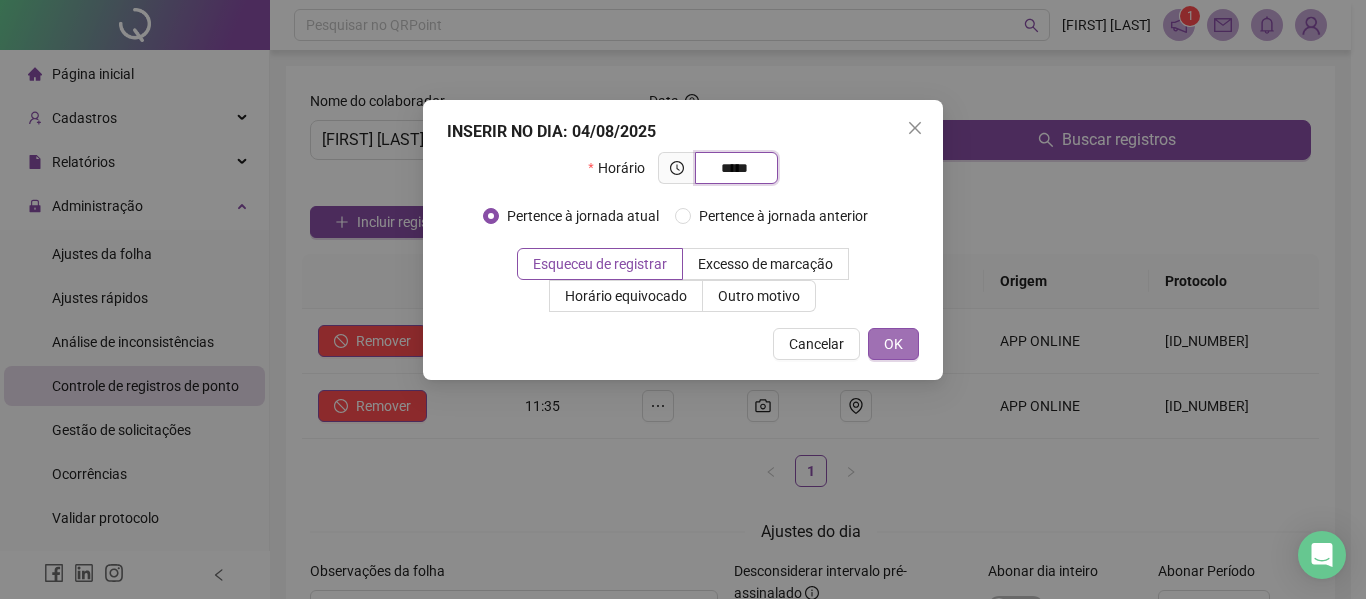 type on "*****" 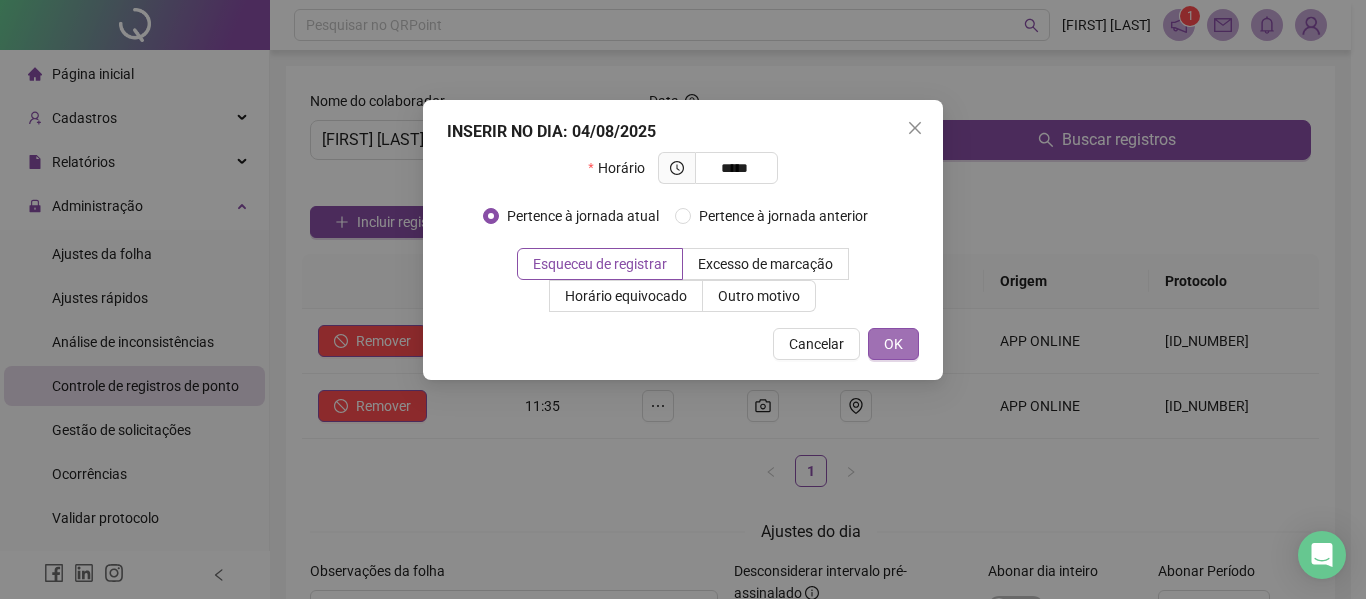 click on "OK" at bounding box center [893, 344] 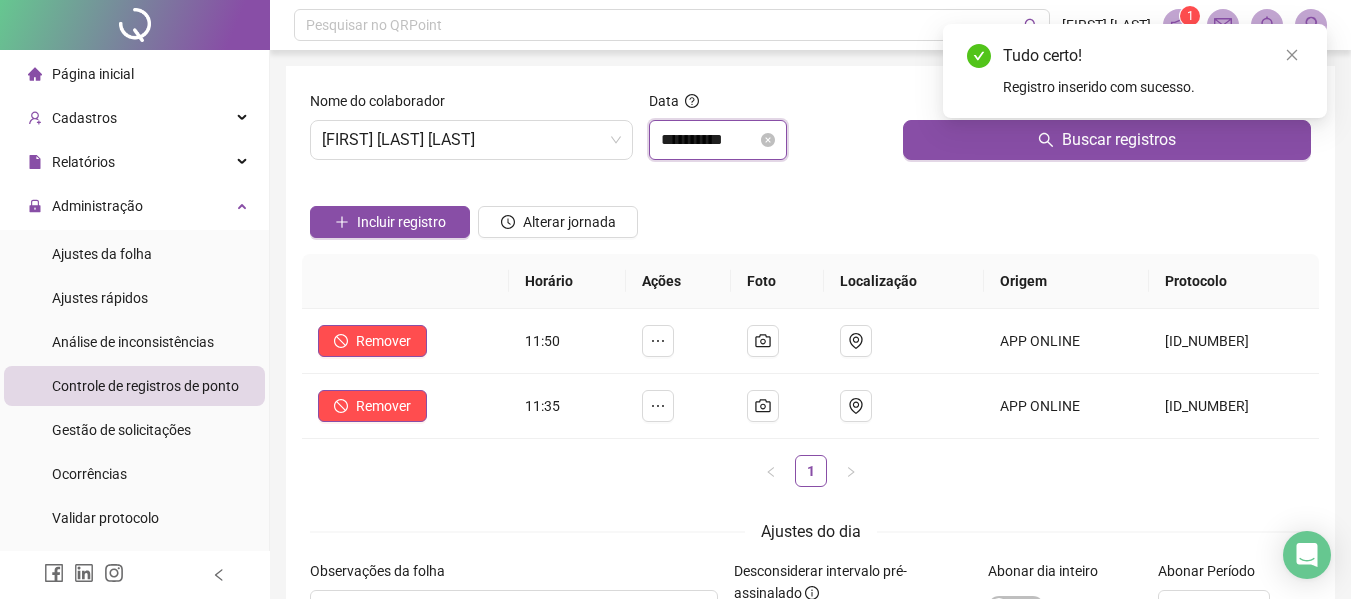 click on "**********" at bounding box center [709, 140] 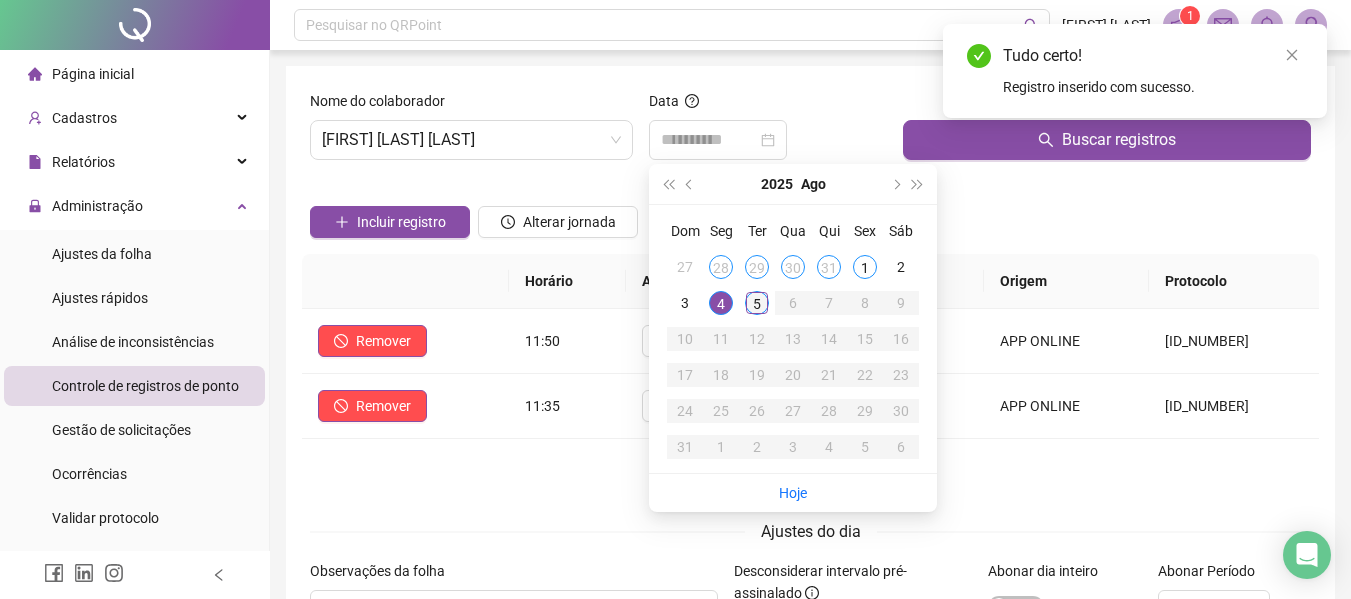click on "5" at bounding box center [757, 303] 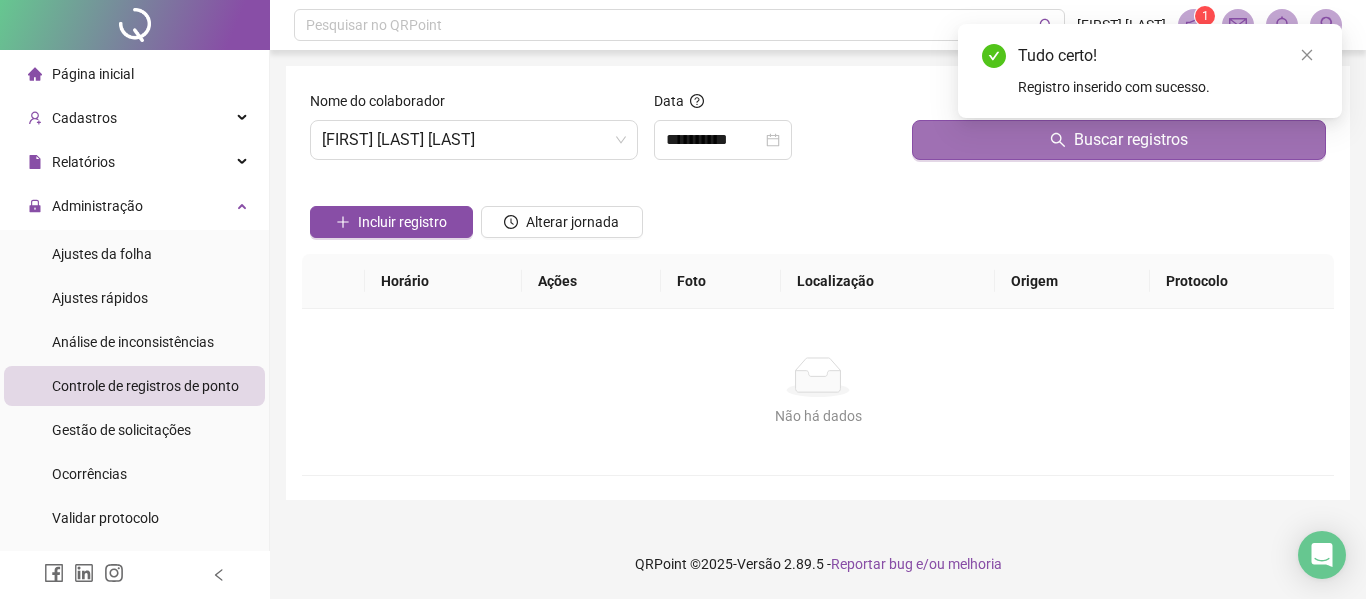 click on "Buscar registros" at bounding box center [1119, 140] 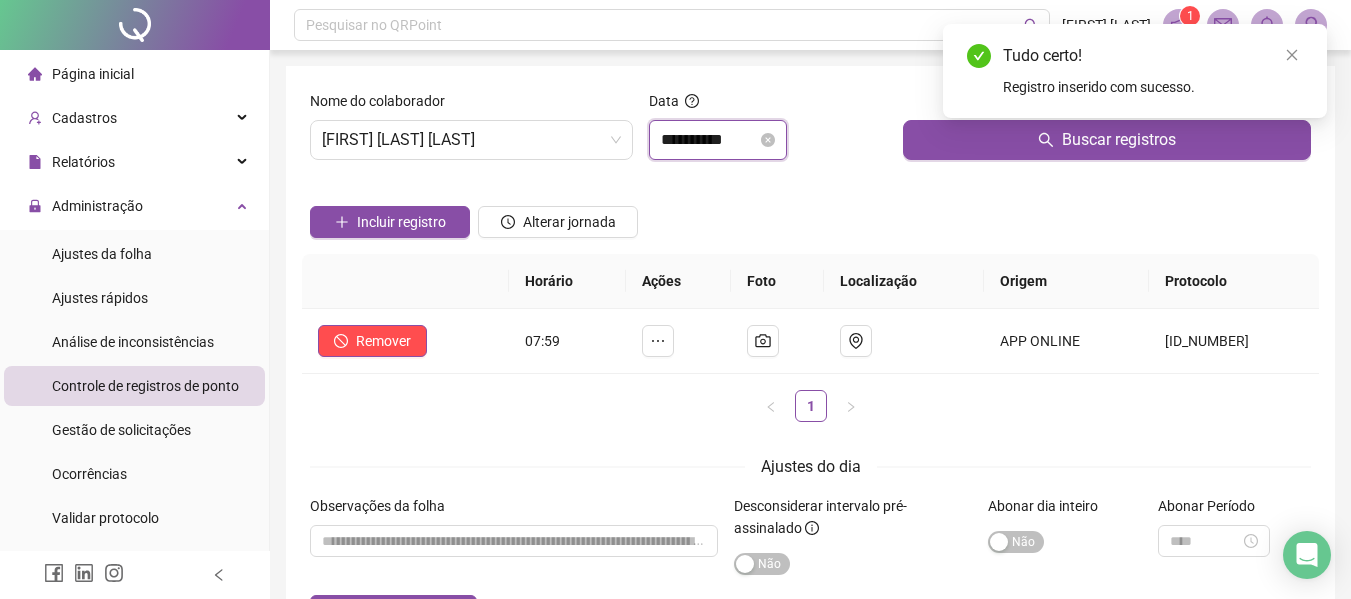 click on "**********" at bounding box center [709, 140] 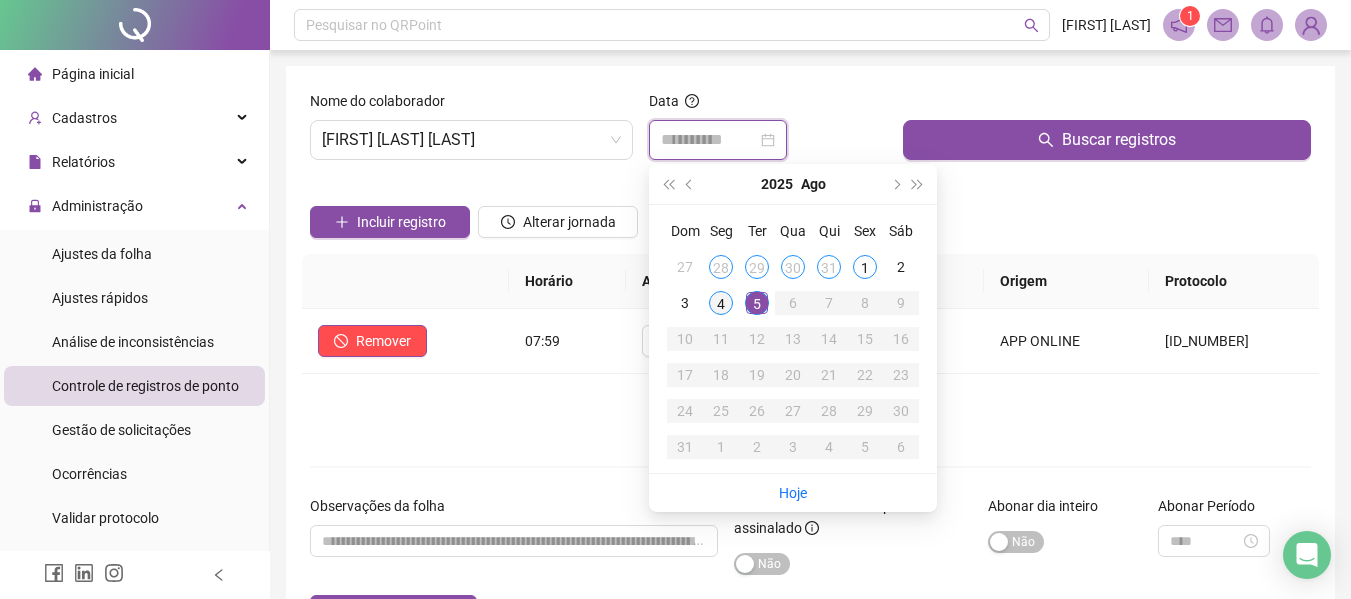 type on "**********" 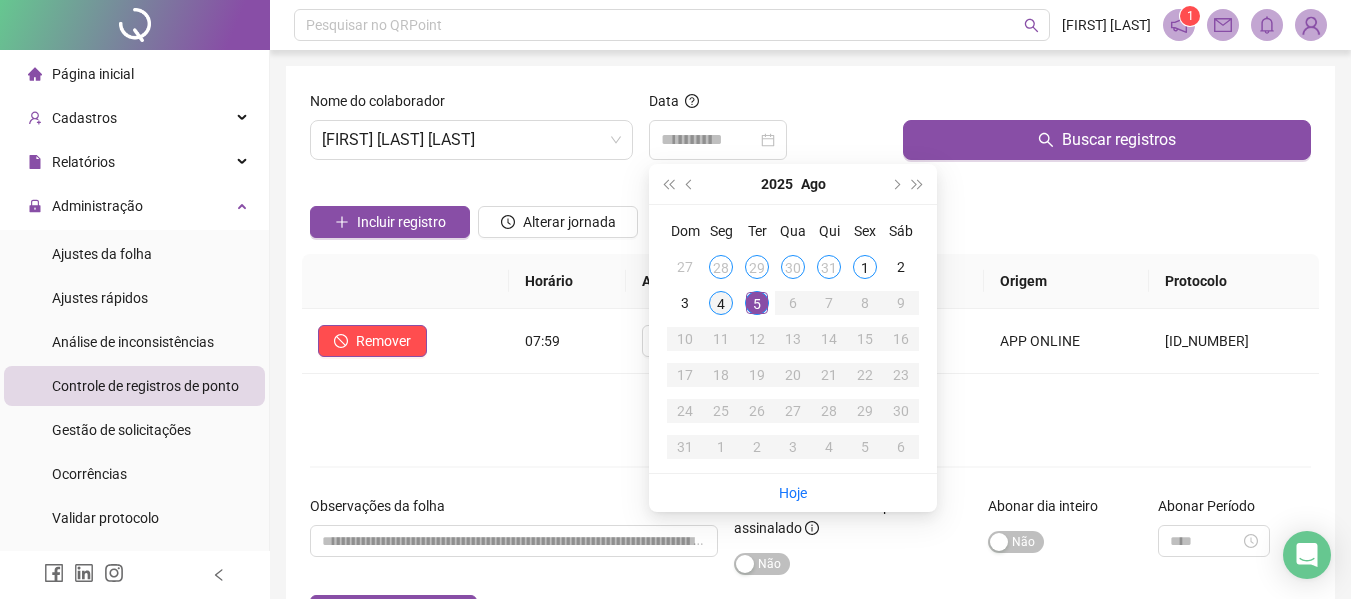 click on "4" at bounding box center (721, 303) 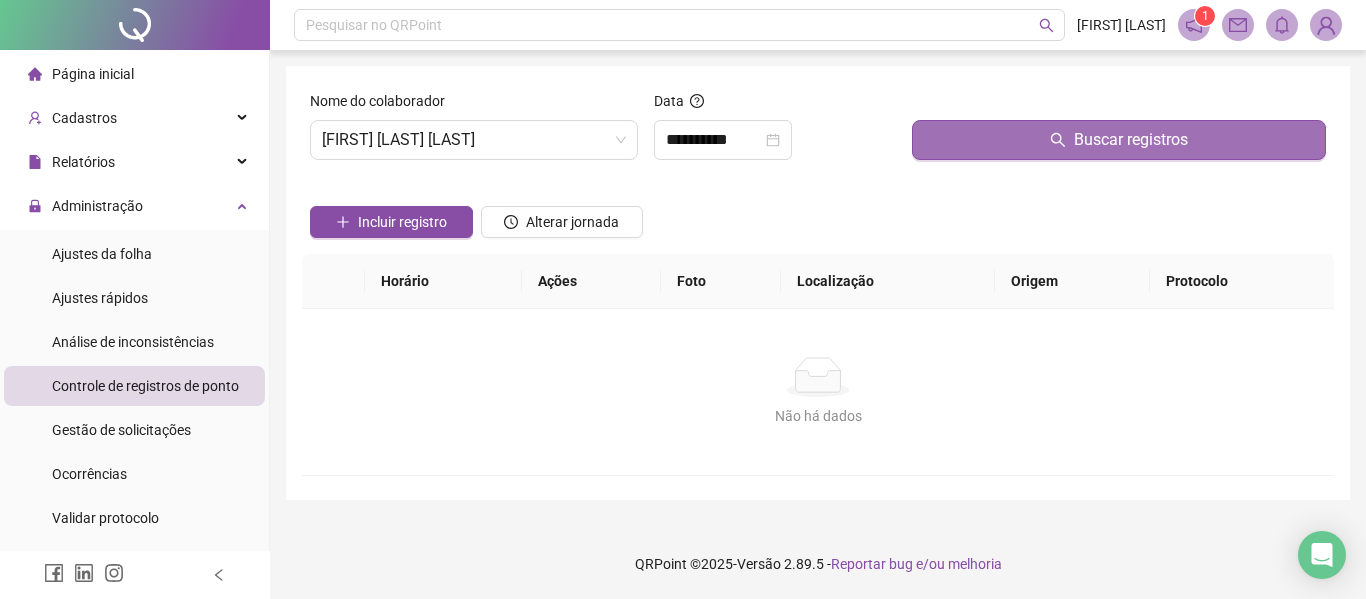 click on "Buscar registros" at bounding box center (1119, 140) 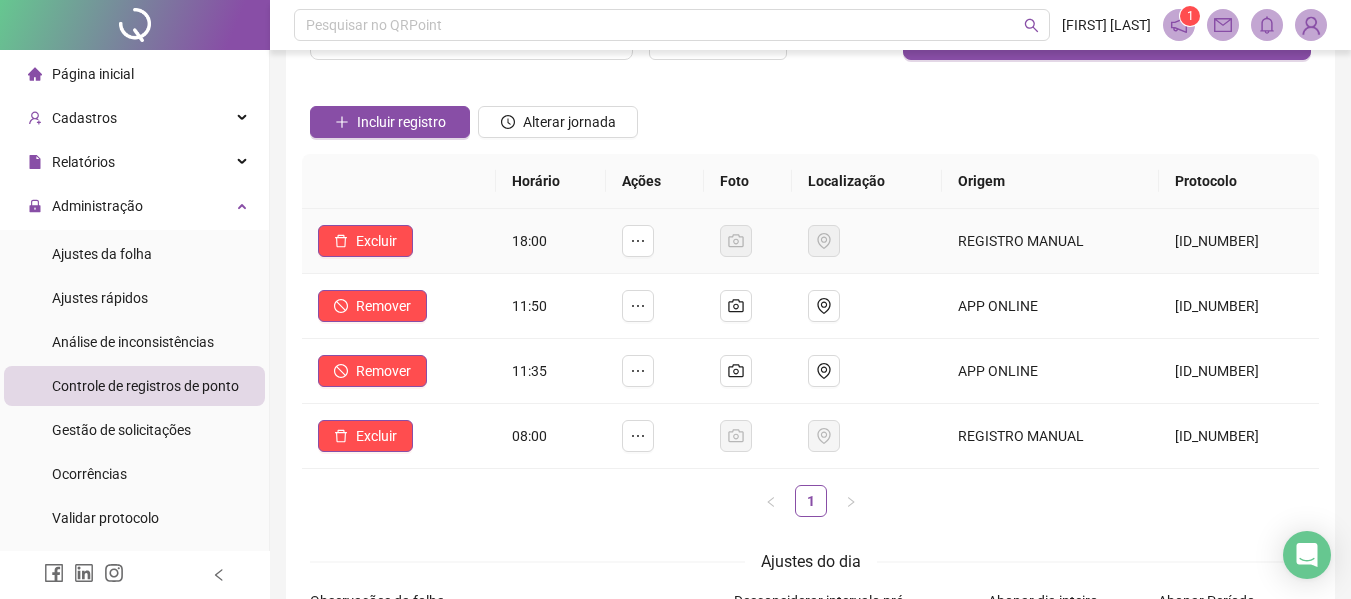 scroll, scrollTop: 0, scrollLeft: 0, axis: both 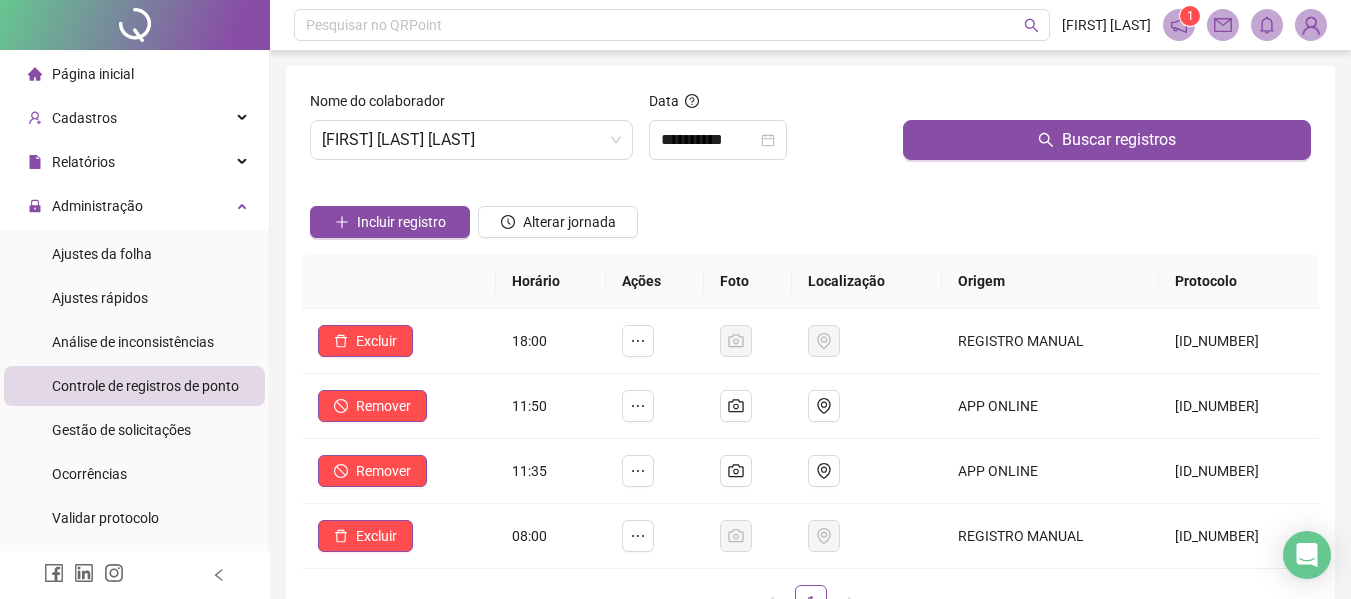 click on "Página inicial" at bounding box center [134, 74] 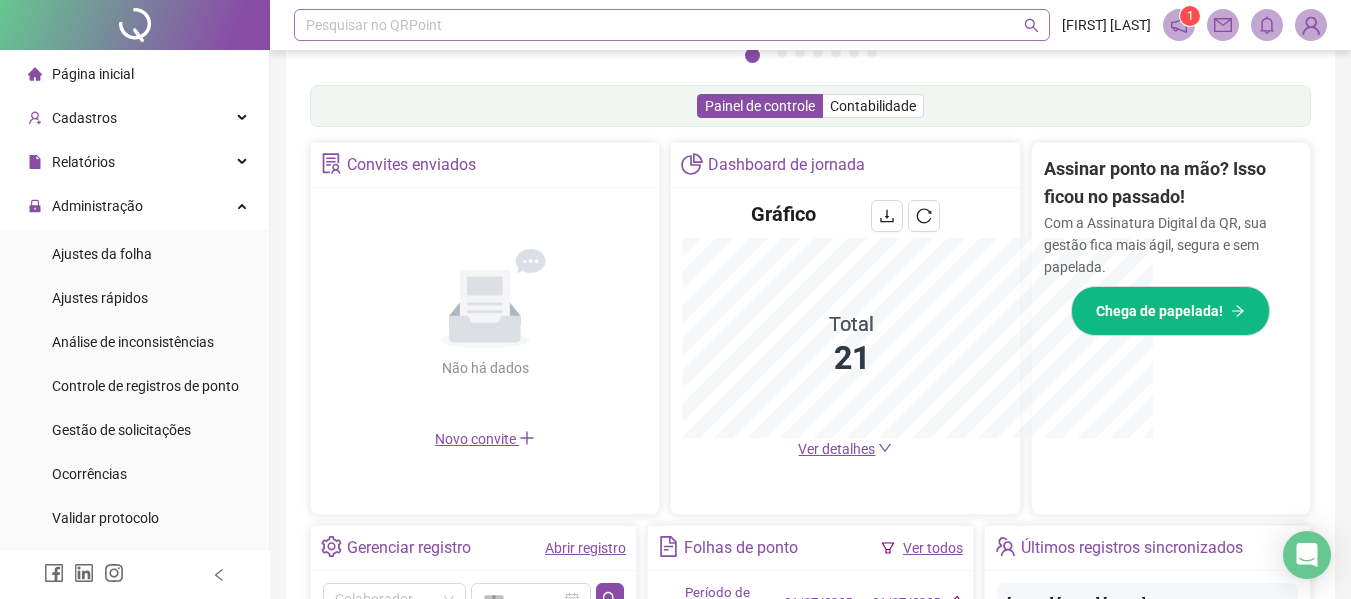 scroll, scrollTop: 595, scrollLeft: 0, axis: vertical 